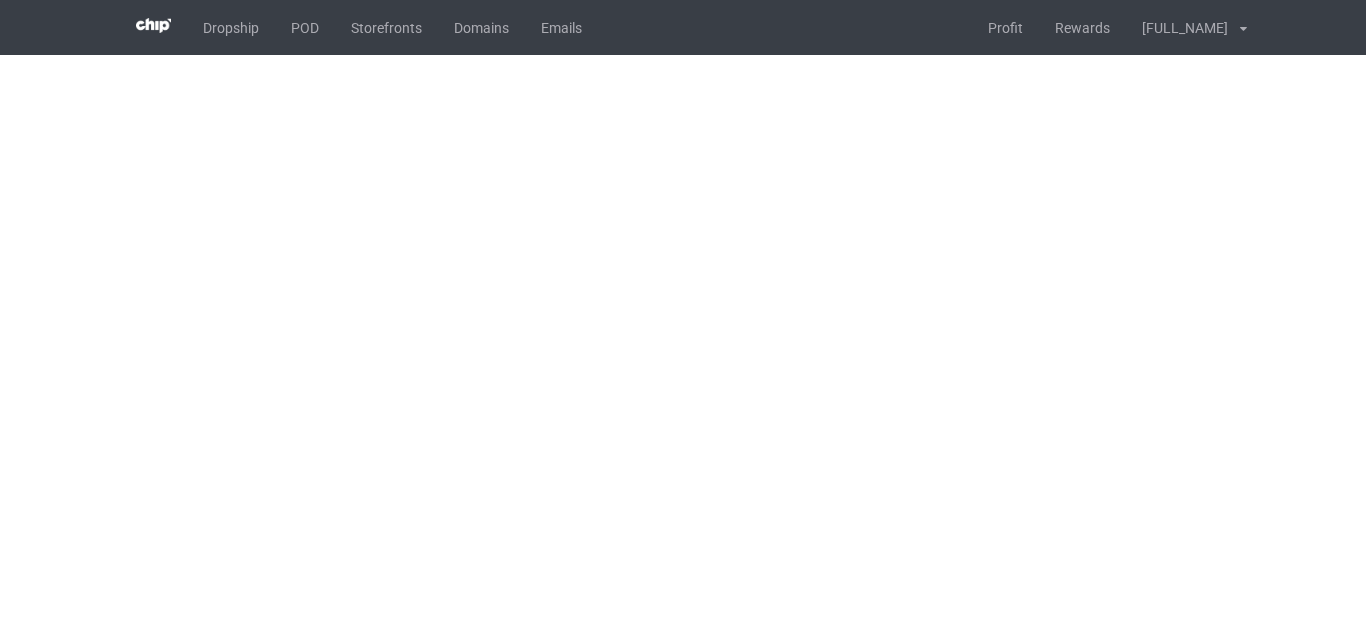 scroll, scrollTop: 0, scrollLeft: 0, axis: both 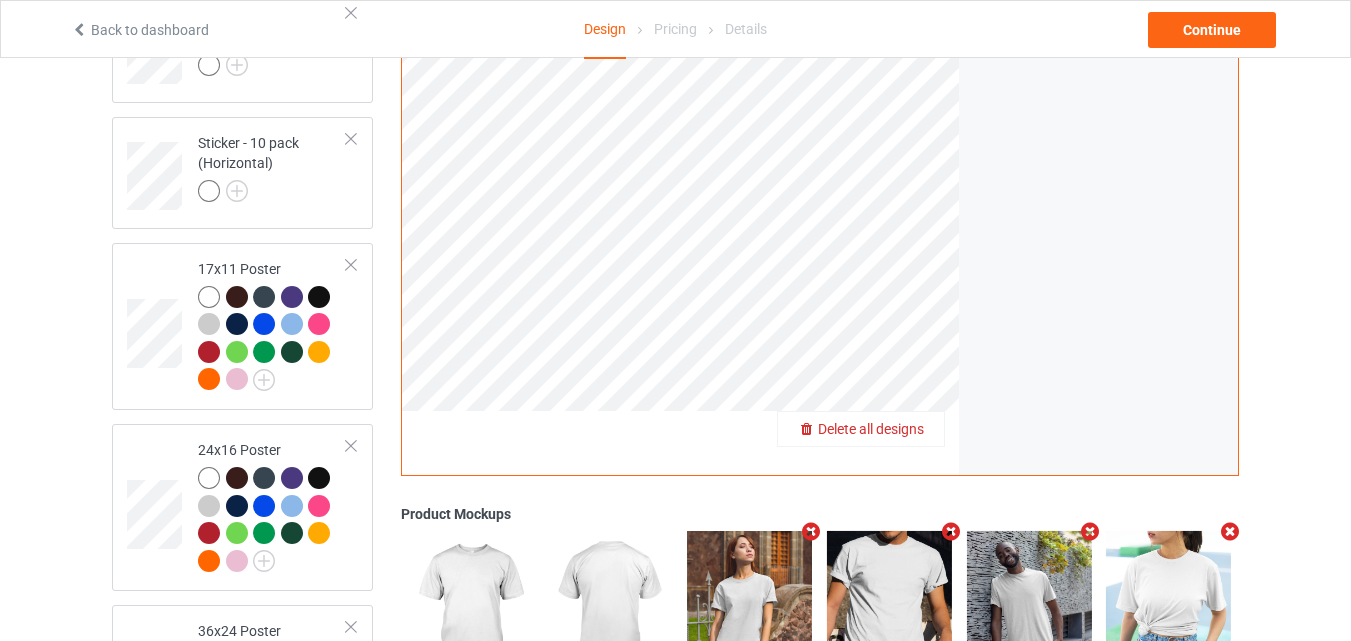 click on "Delete all designs" at bounding box center (871, 430) 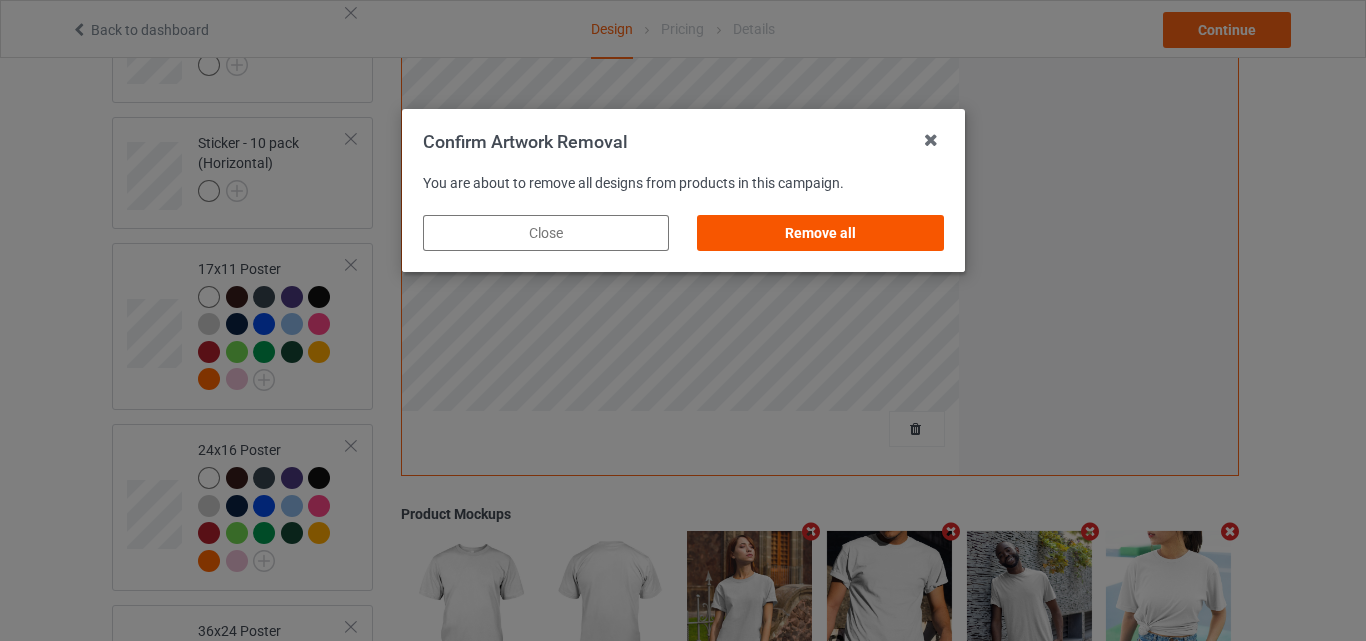 click on "Remove all" at bounding box center (820, 233) 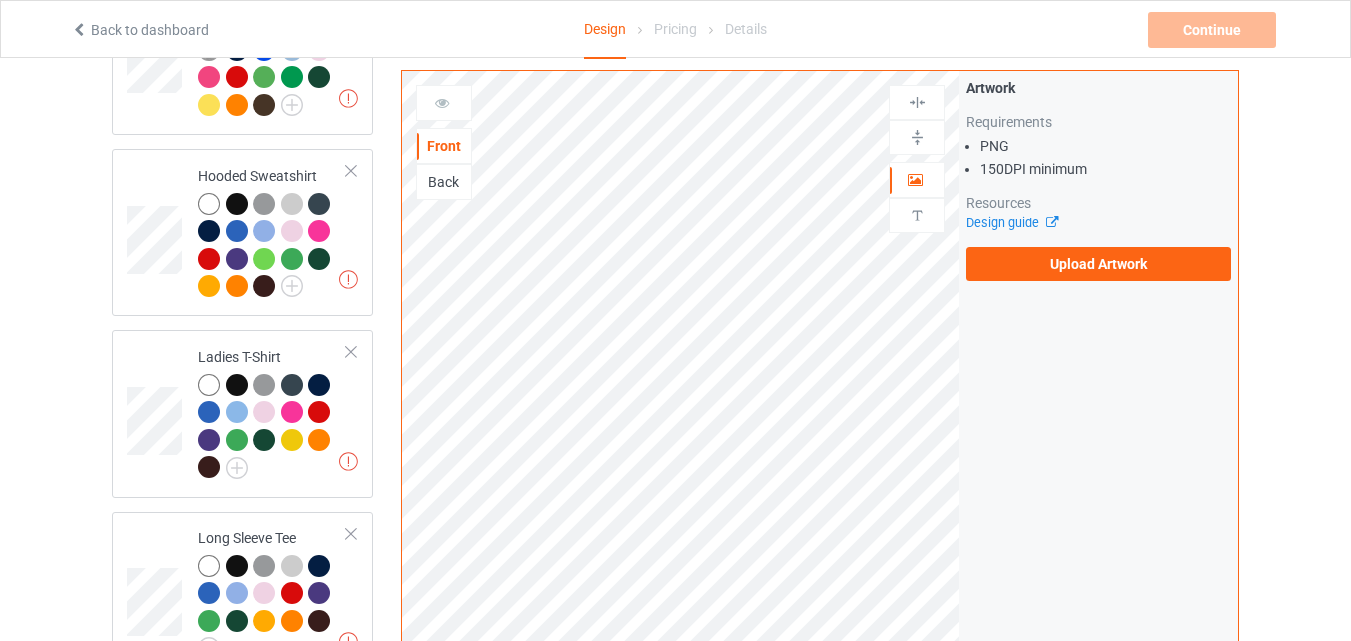 scroll, scrollTop: 434, scrollLeft: 0, axis: vertical 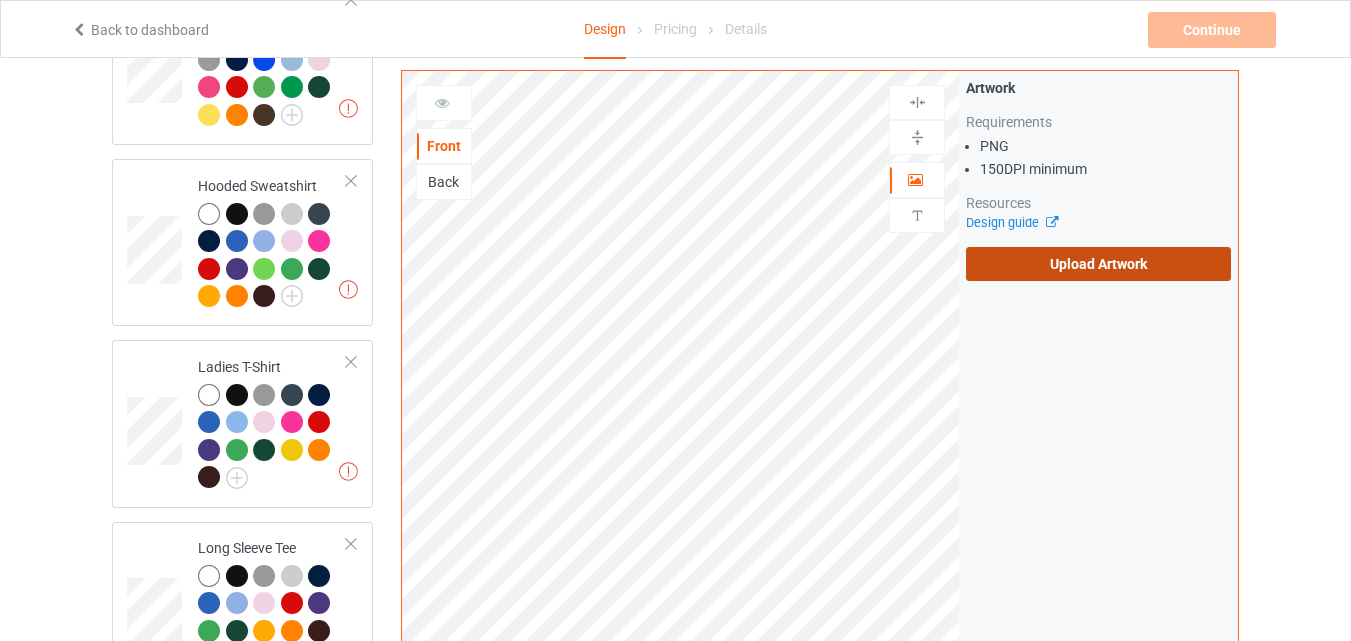 click on "Upload Artwork" at bounding box center [1098, 264] 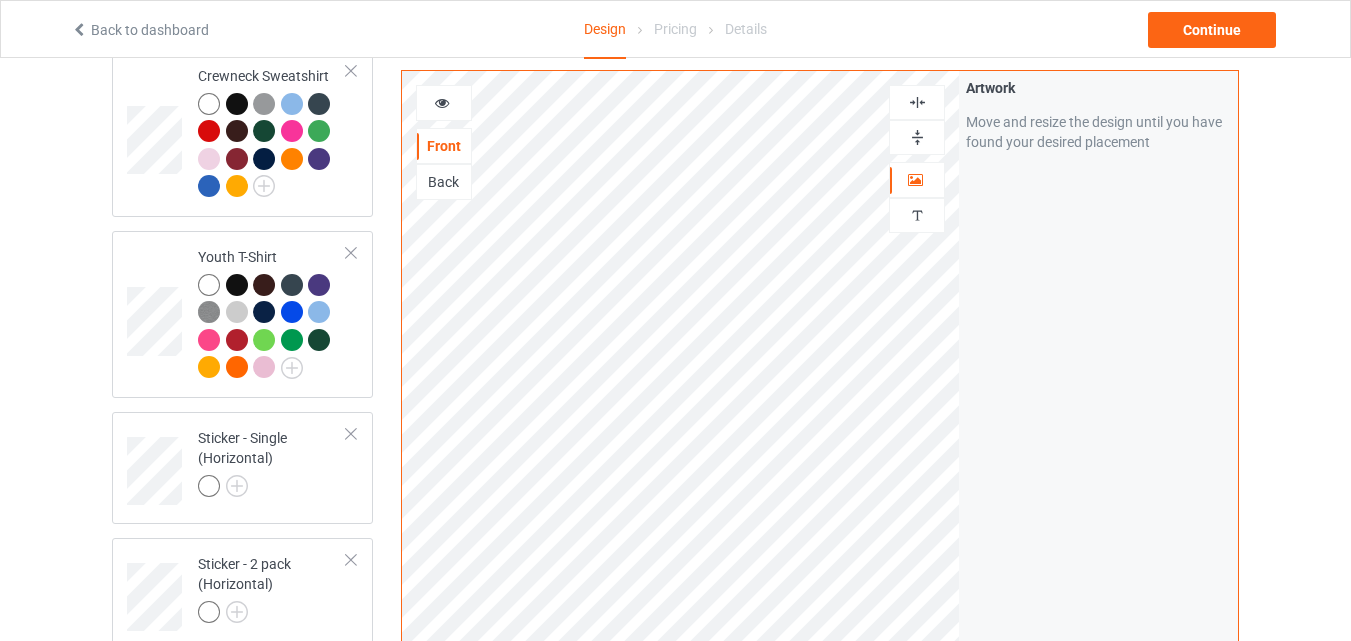scroll, scrollTop: 1102, scrollLeft: 0, axis: vertical 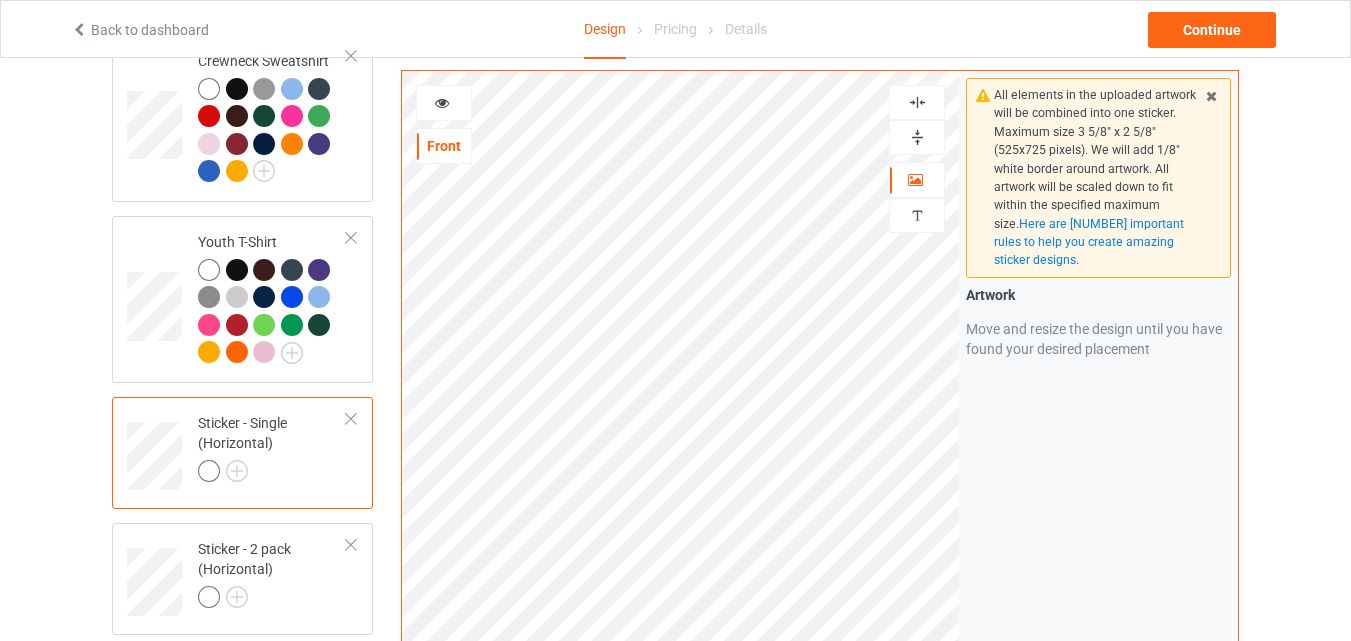 click at bounding box center (917, 137) 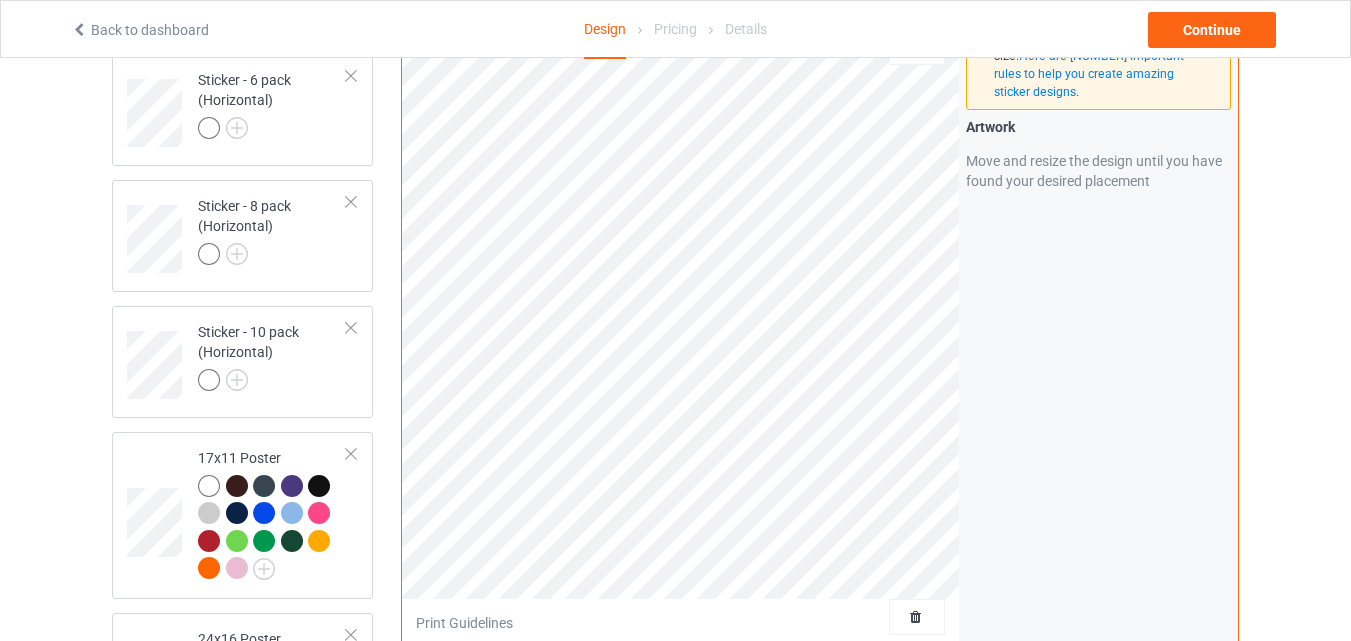 scroll, scrollTop: 1832, scrollLeft: 0, axis: vertical 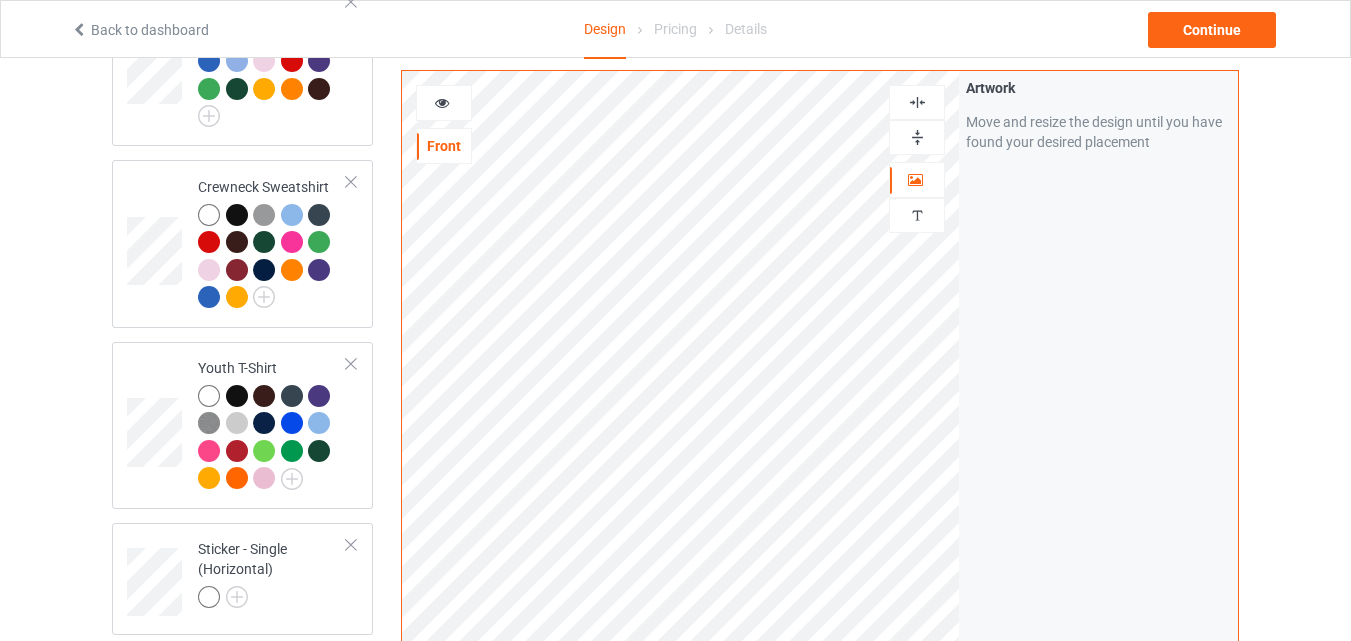 click on "Design Select colors for each of the products and upload an artwork file to design your product. Classic T-Shirt Premium Fit Mens Tee Hooded Sweatshirt Ladies T-Shirt Long Sleeve Tee Crewneck Sweatshirt Youth T-Shirt Sticker - Single (Horizontal) Sticker - 2 pack (Horizontal) Sticker - 4 pack (Horizontal) Sticker - 6 pack (Horizontal) Sticker - 8 pack (Horizontal) Sticker - 10 pack (Horizontal) 17x11 Poster 24x16 Poster 36x24 Poster Add product Front Artwork Personalized text Artwork Move and resize the design until you have found your desired placement Product Mockups Add mockup Add mockup Add mockup Add mockup" at bounding box center (675, 512) 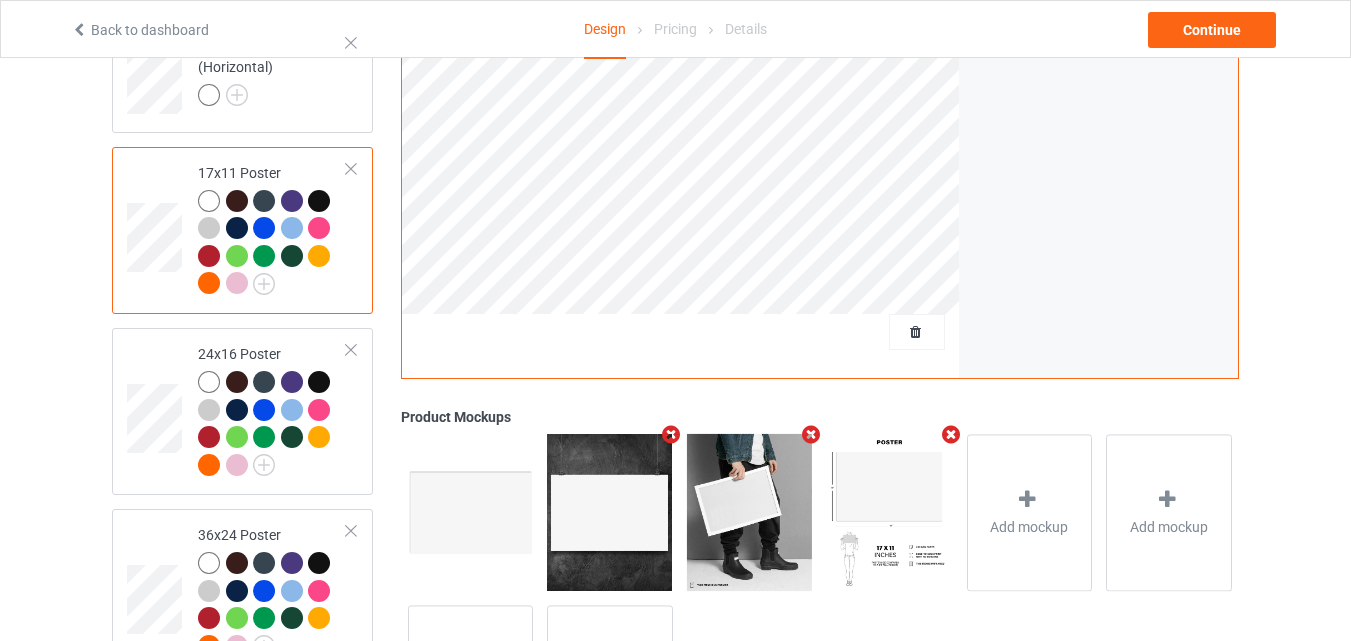scroll, scrollTop: 2157, scrollLeft: 0, axis: vertical 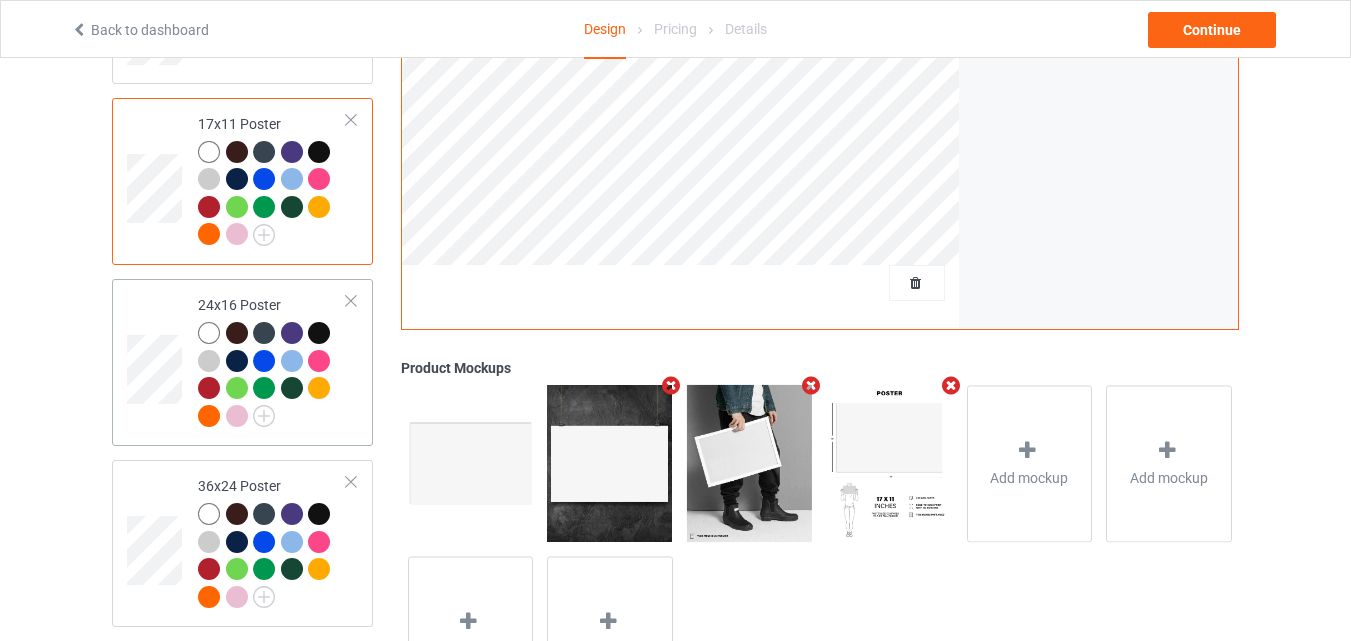 click on "24x16 Poster" at bounding box center [242, 362] 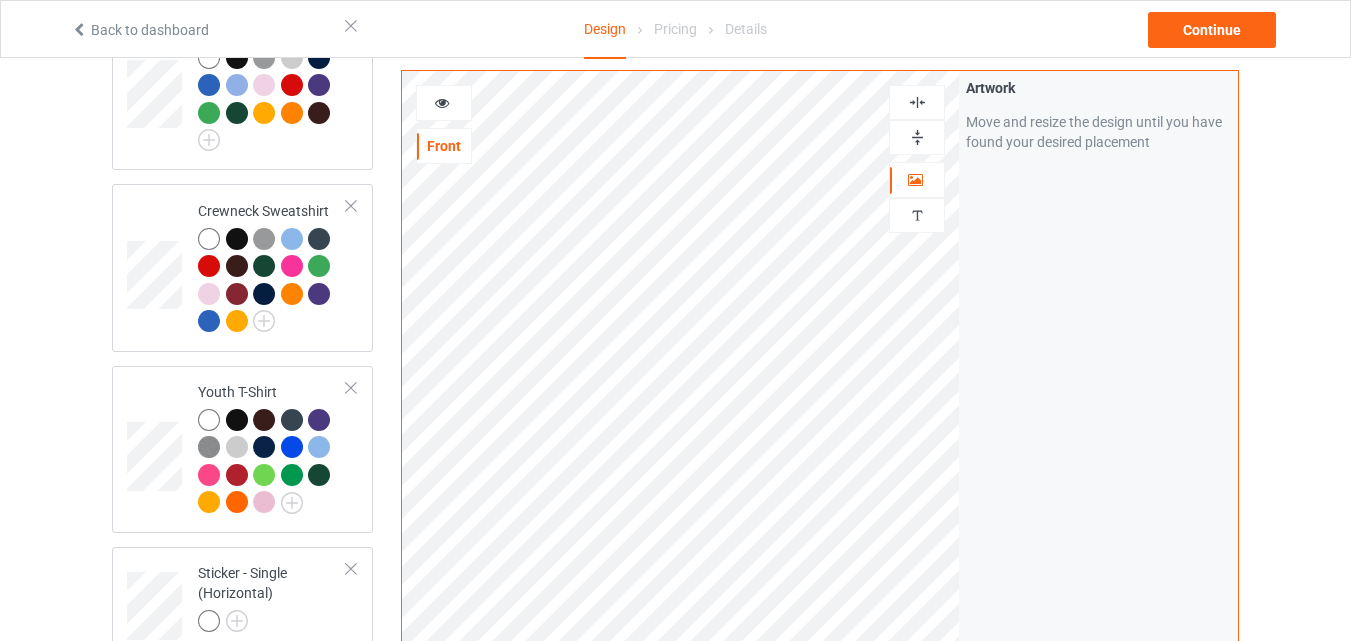 scroll, scrollTop: 908, scrollLeft: 0, axis: vertical 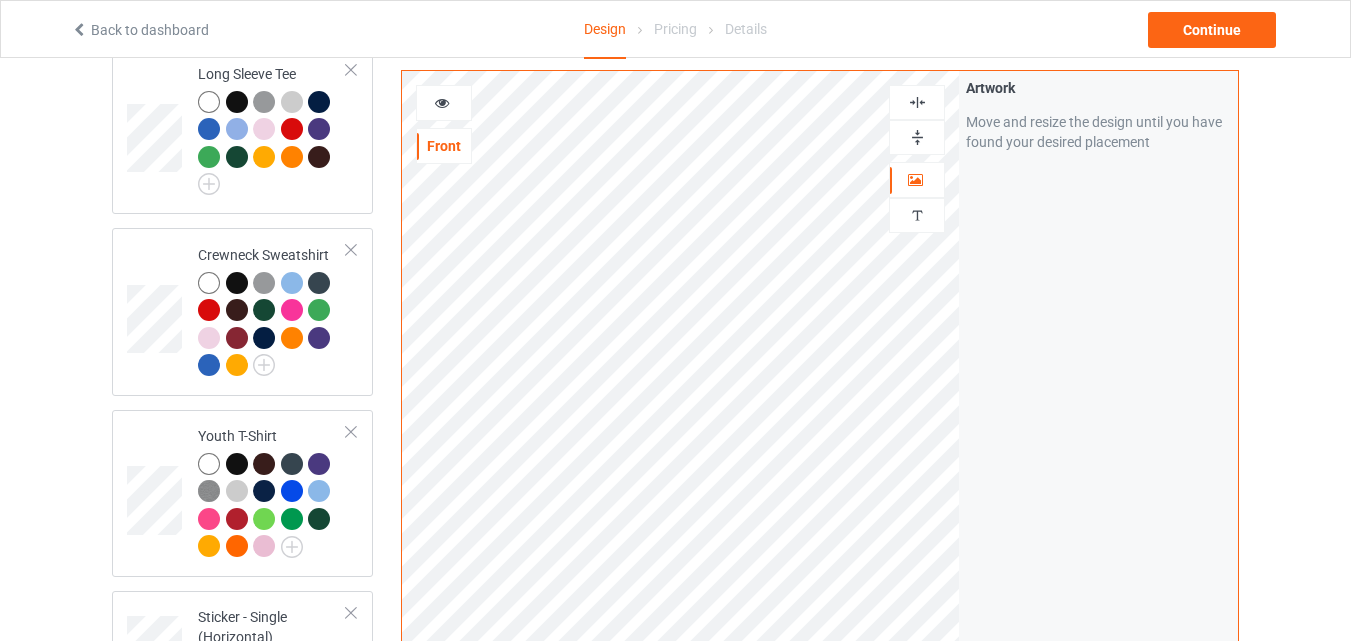 click at bounding box center [917, 137] 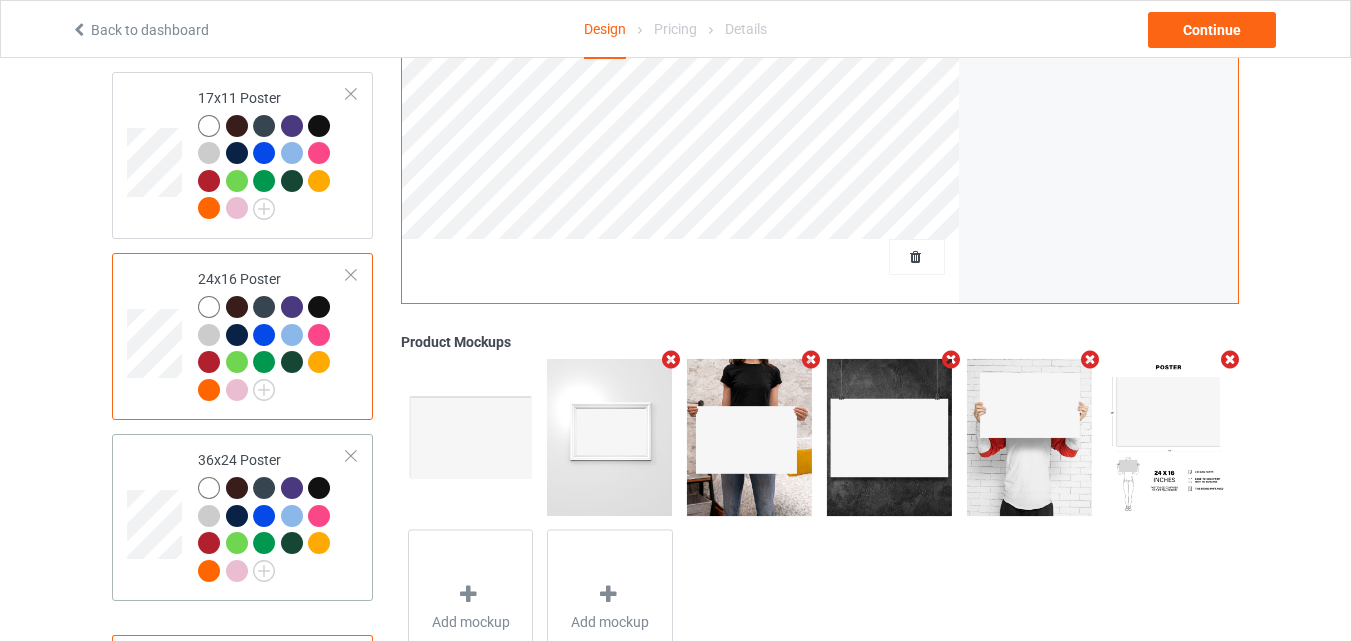 scroll, scrollTop: 2191, scrollLeft: 0, axis: vertical 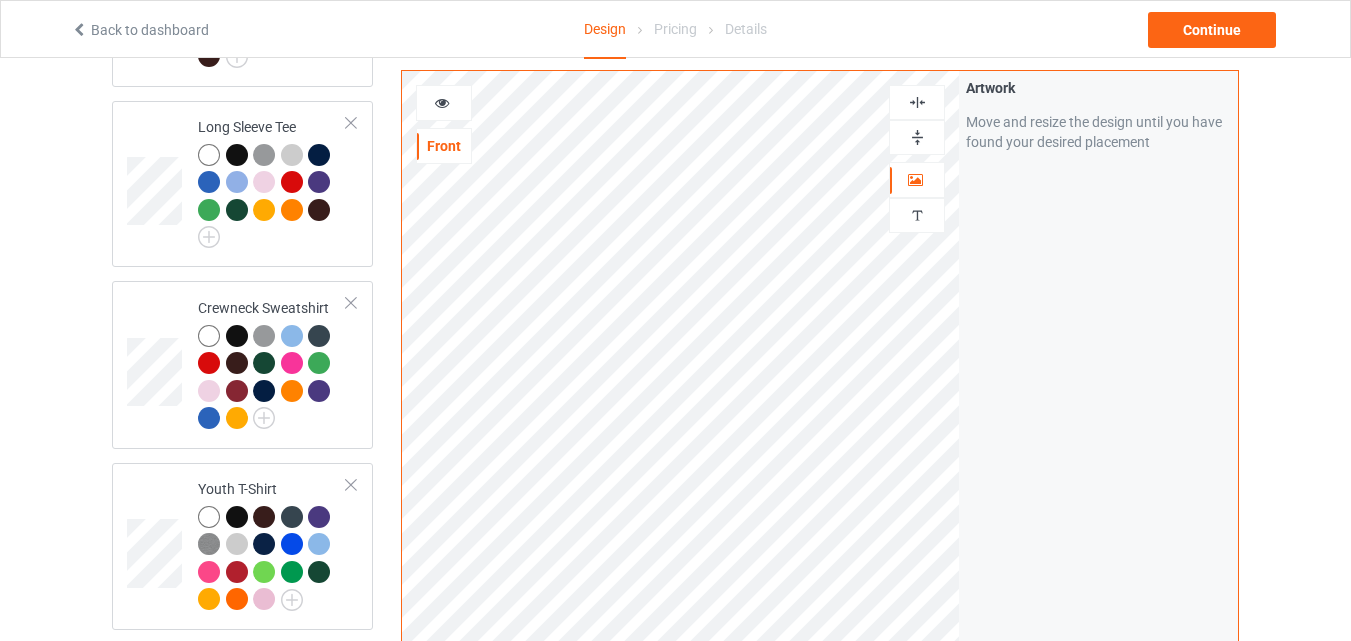 click at bounding box center (917, 137) 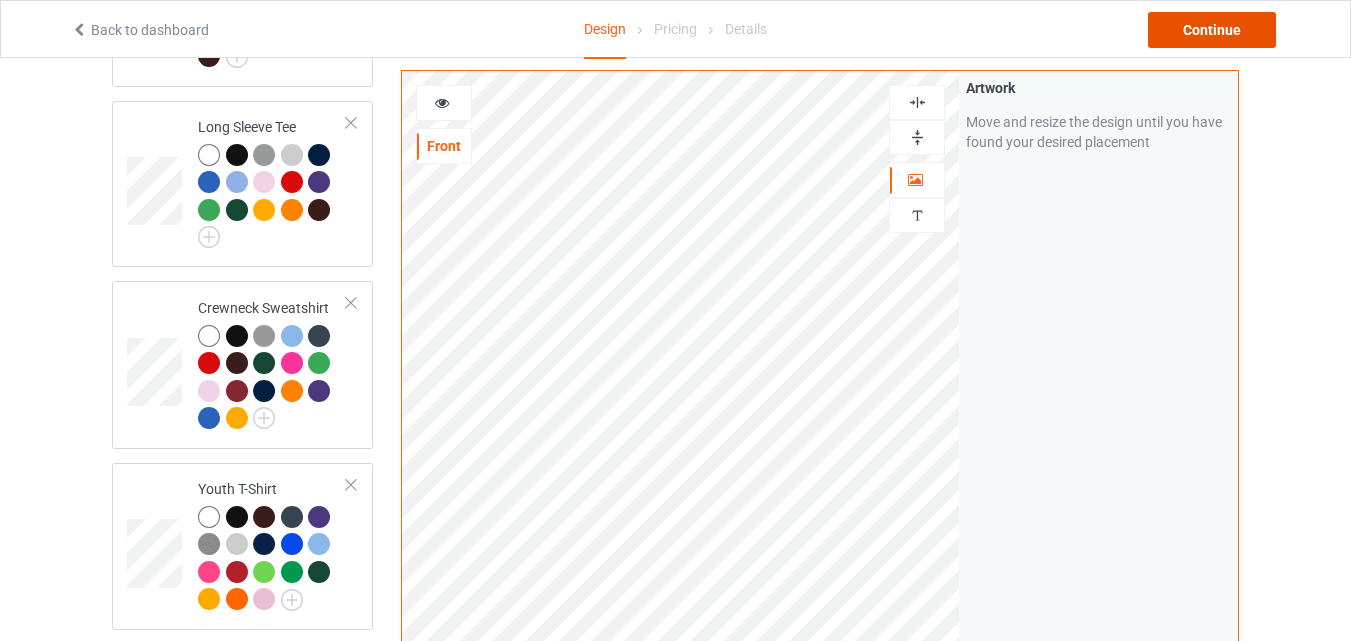 click on "Continue" at bounding box center [1212, 30] 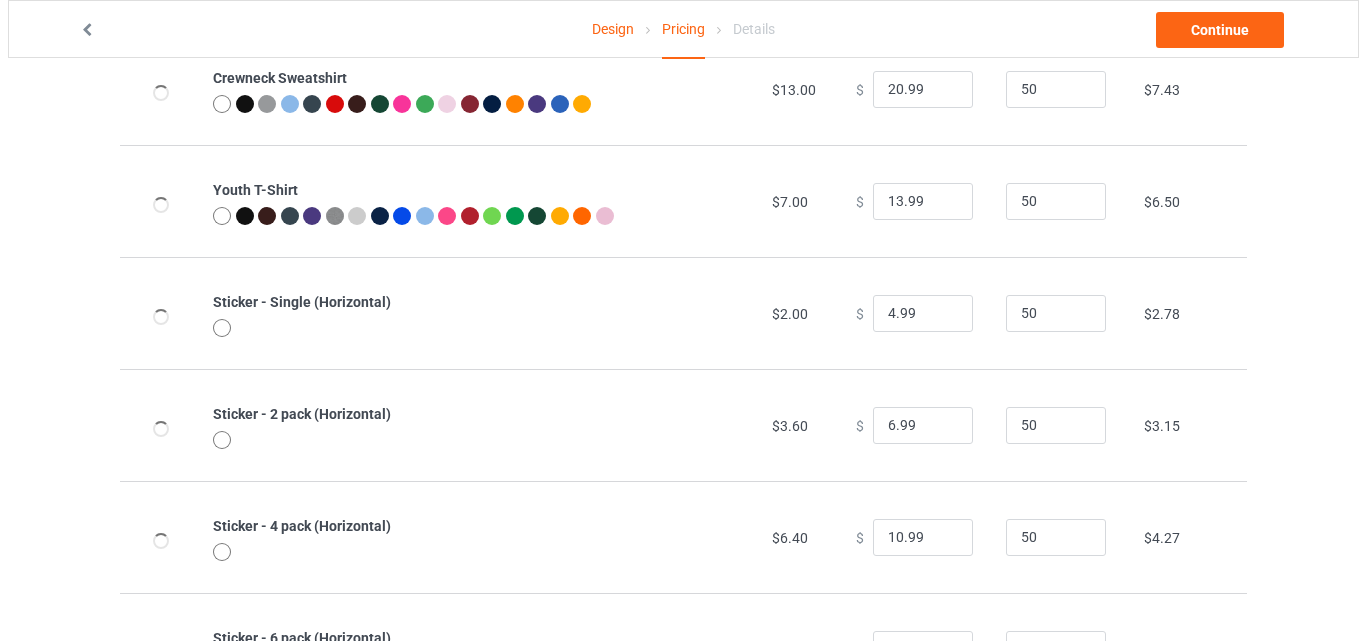 scroll, scrollTop: 0, scrollLeft: 0, axis: both 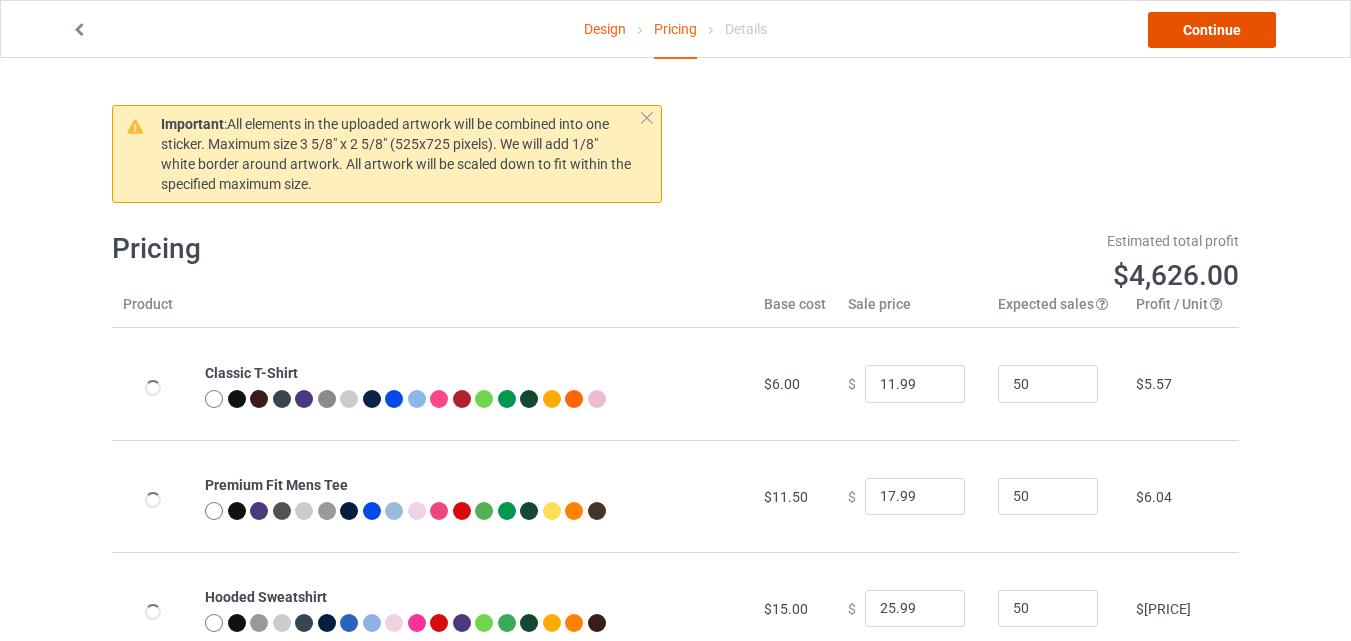 click on "Continue" at bounding box center (1212, 30) 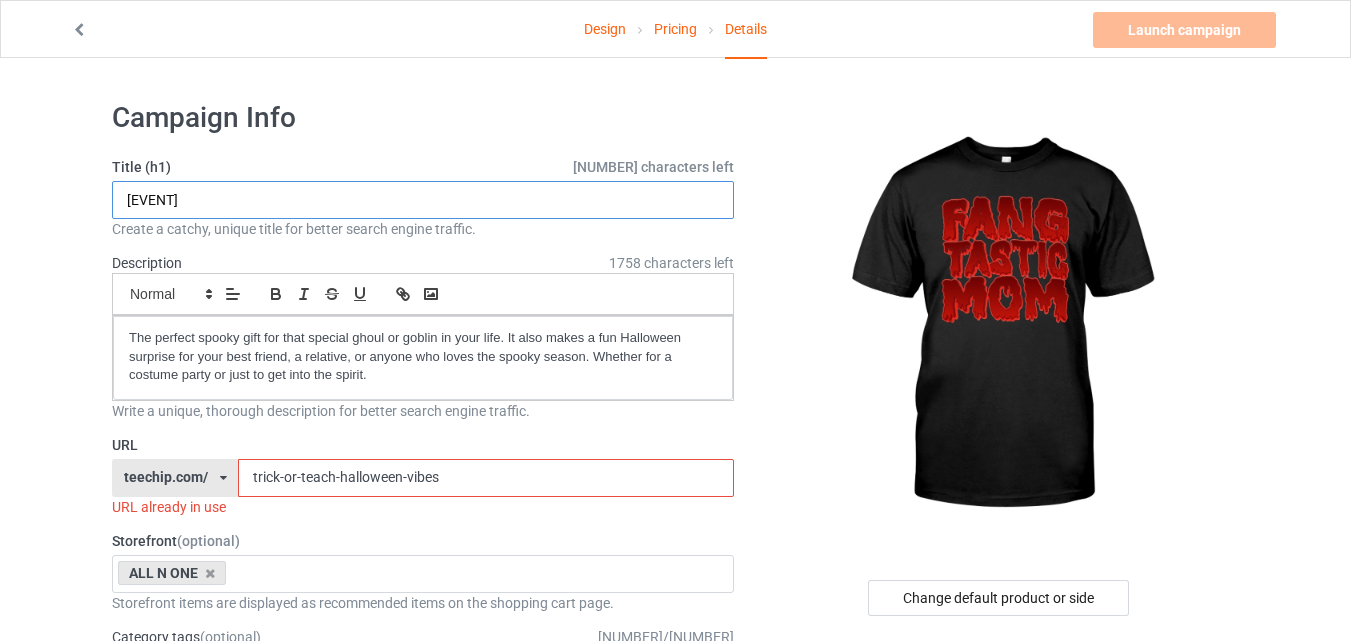 drag, startPoint x: 145, startPoint y: 206, endPoint x: 121, endPoint y: 206, distance: 24 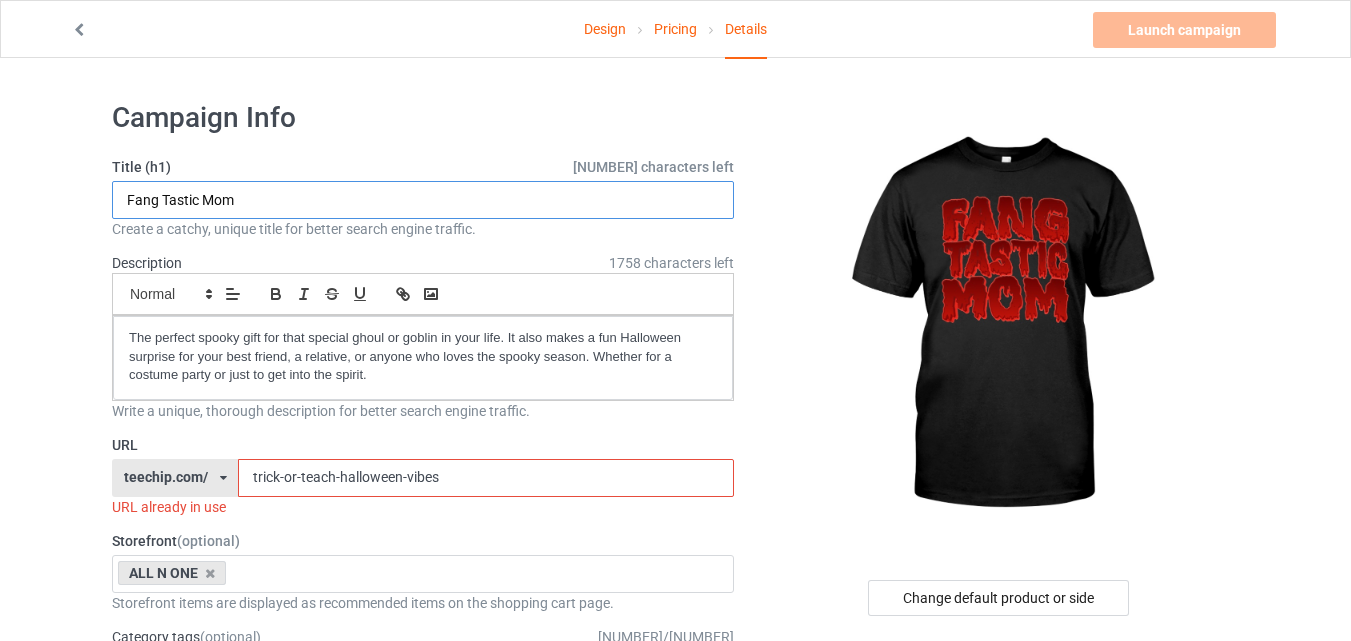 type on "Fang Tastic Mom" 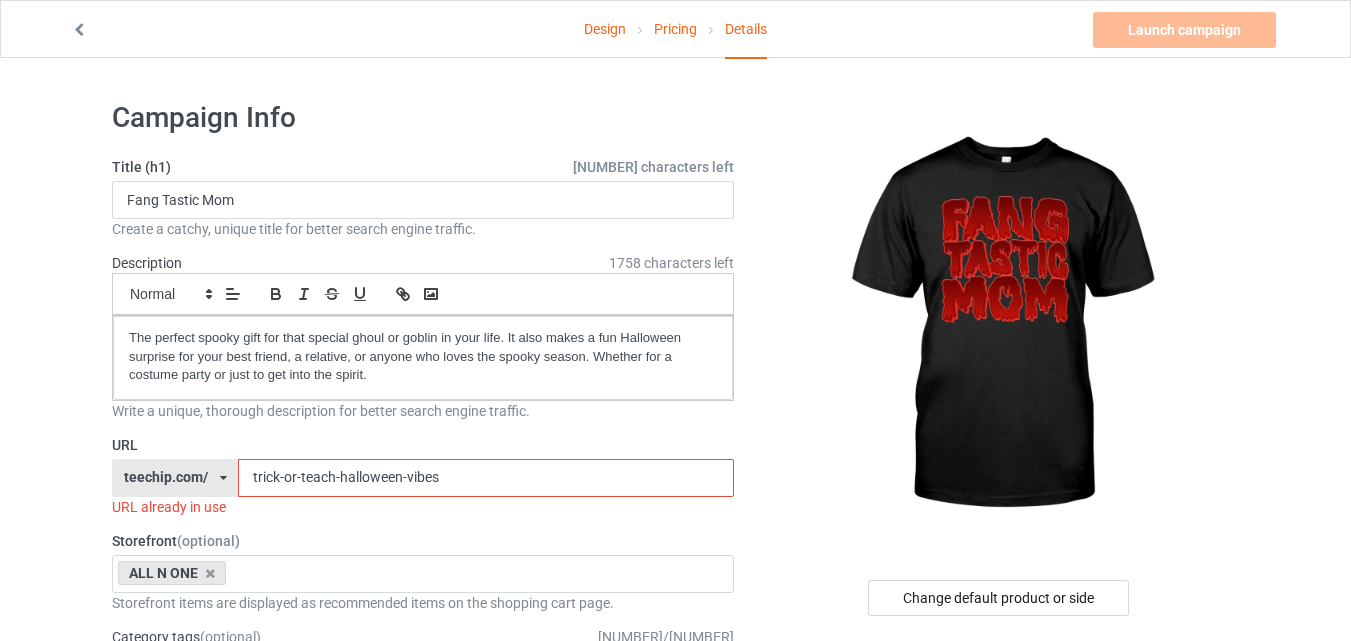 drag, startPoint x: 333, startPoint y: 478, endPoint x: 247, endPoint y: 478, distance: 86 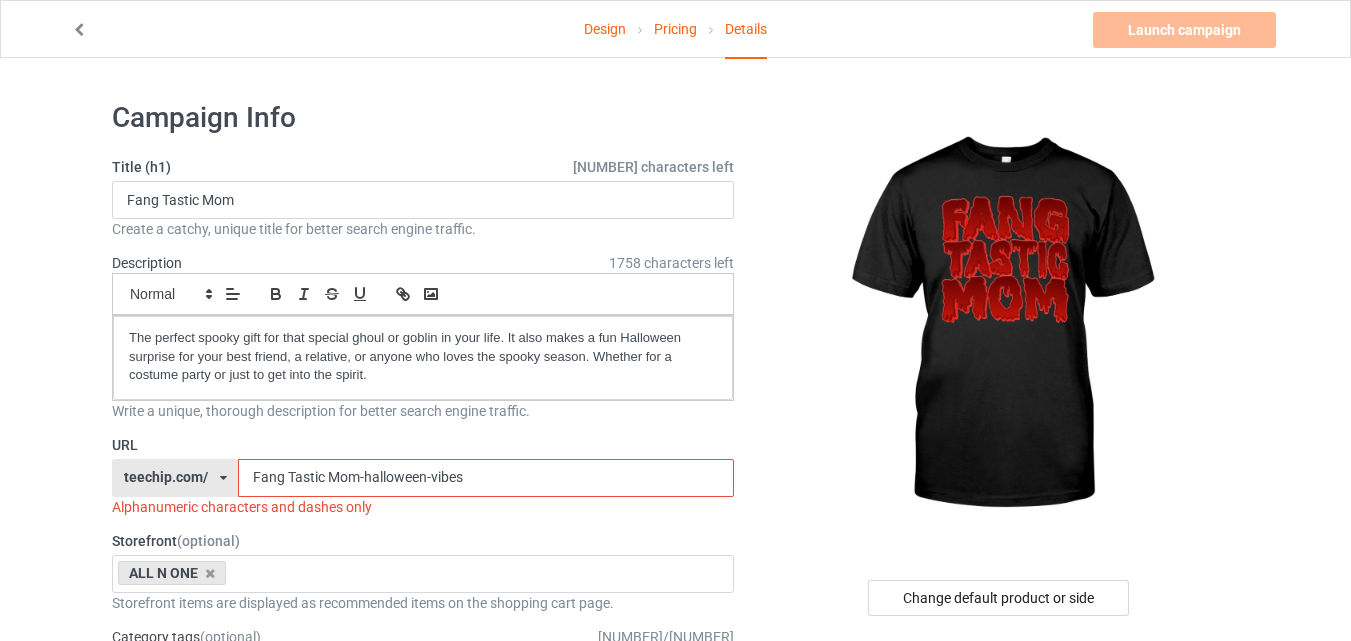 click on "Fang Tastic Mom-halloween-vibes" at bounding box center (485, 478) 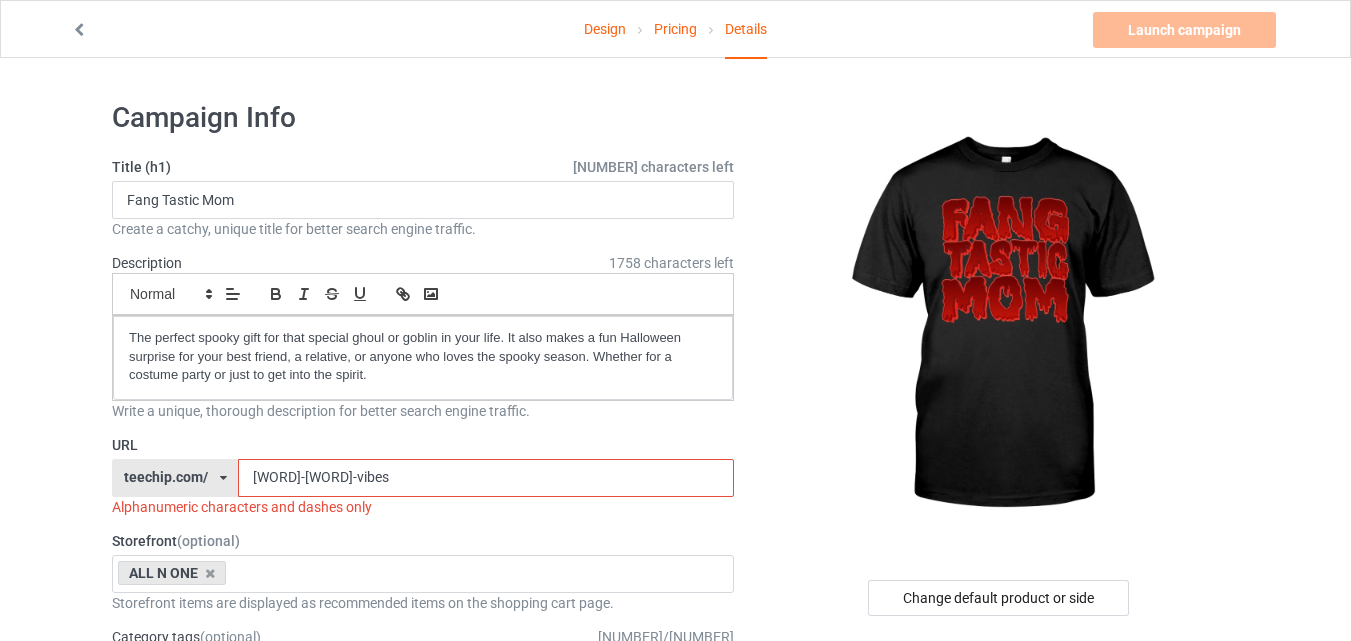 click on "Fang-Tastic Mom-halloween-vibes" at bounding box center [485, 478] 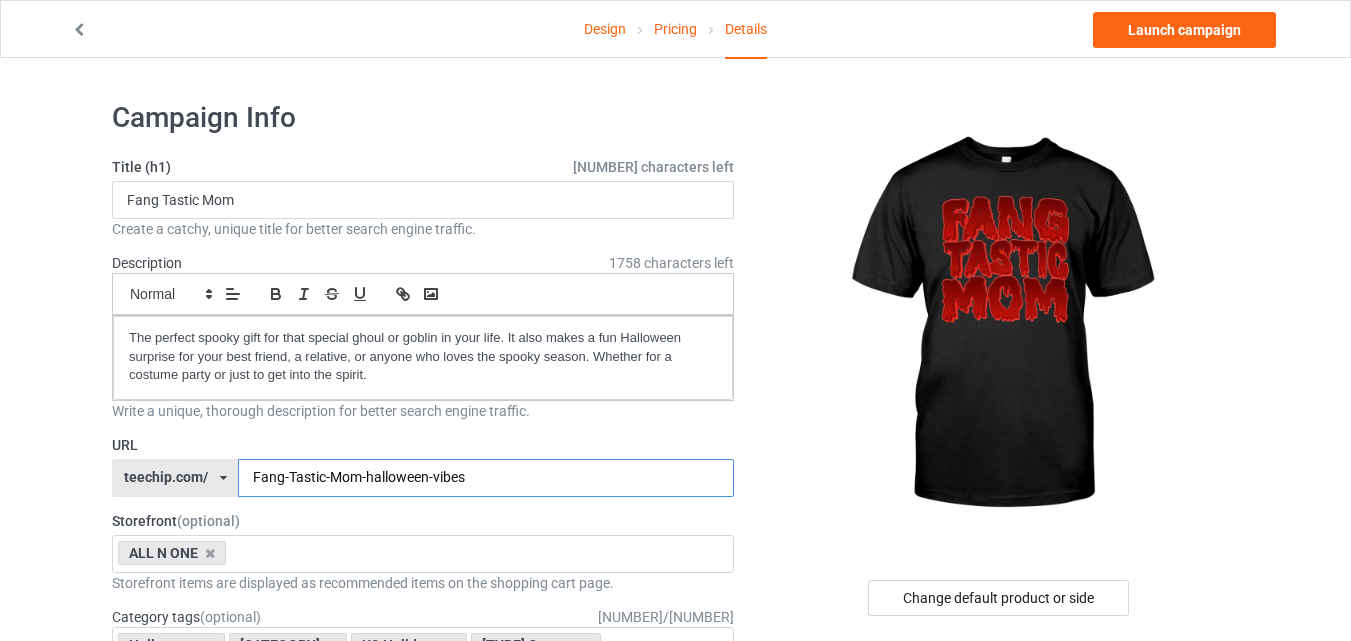 drag, startPoint x: 361, startPoint y: 477, endPoint x: 494, endPoint y: 476, distance: 133.00375 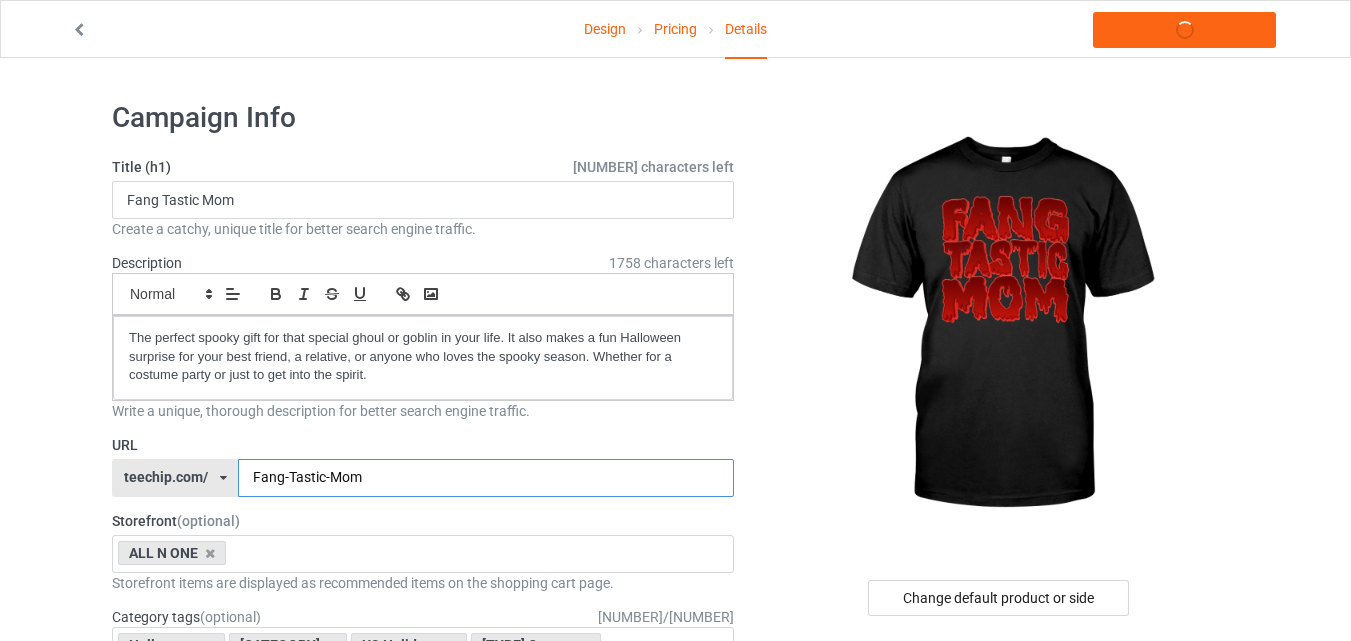 type on "Fang-Tastic-Mom" 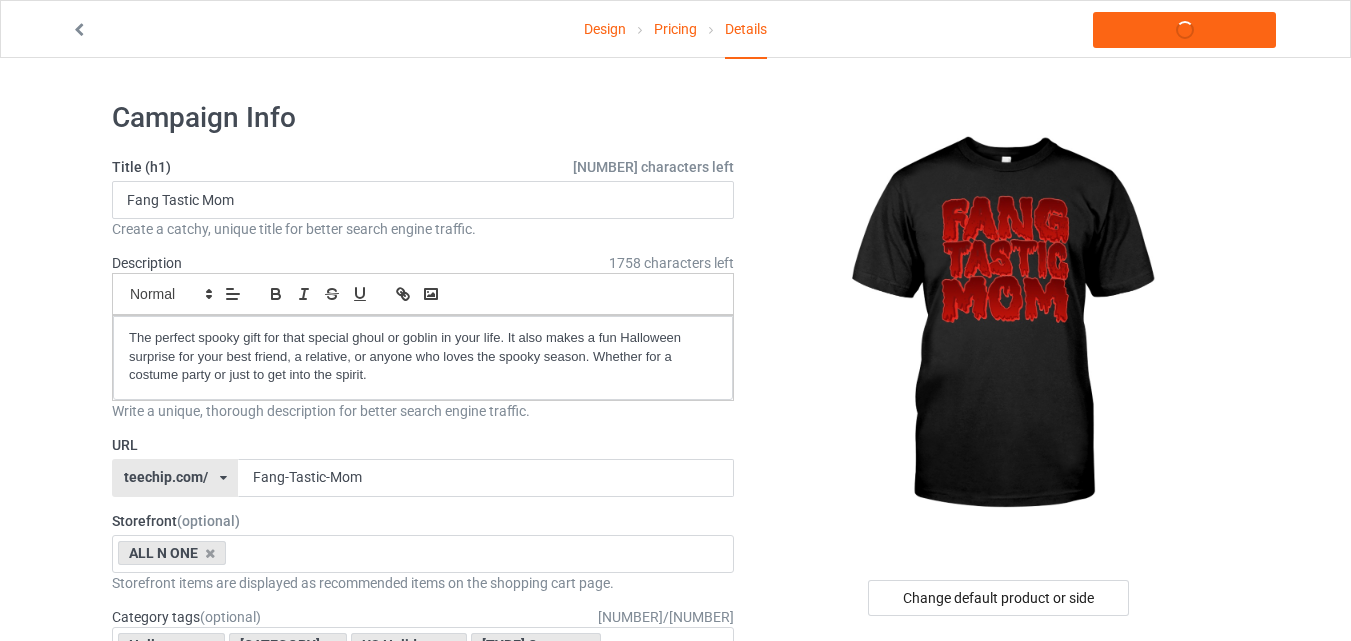 click on "URL" at bounding box center (423, 445) 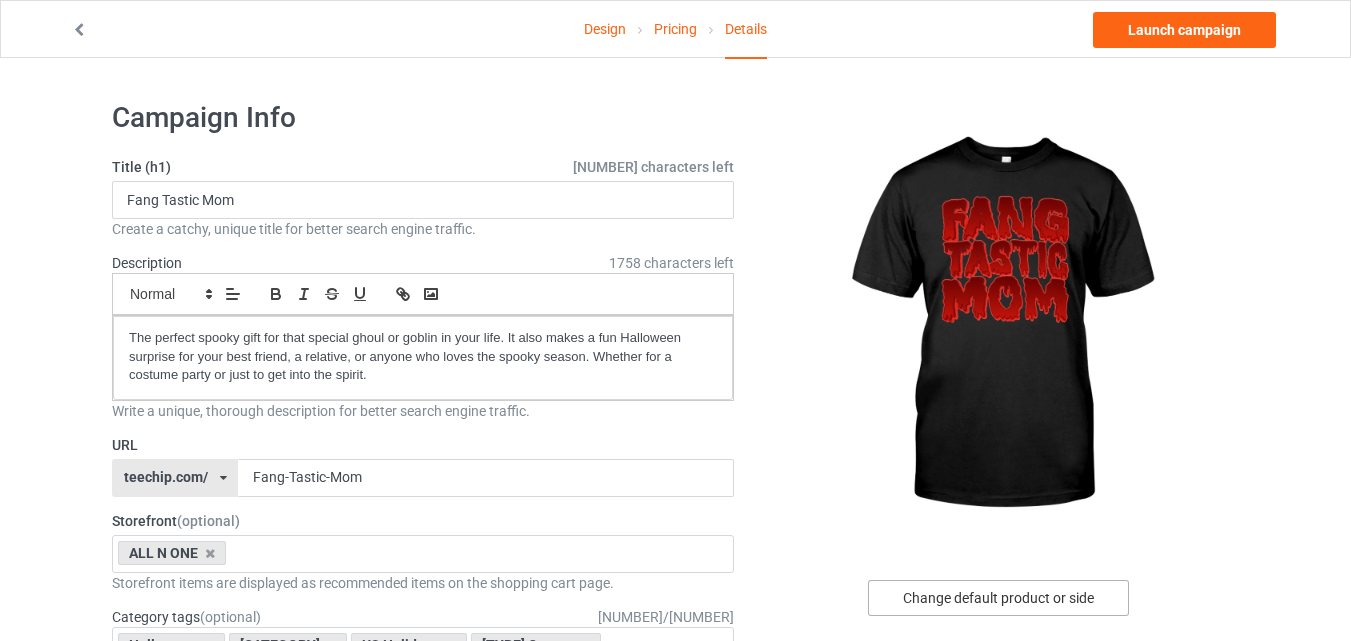 click on "Change default product or side" at bounding box center (998, 598) 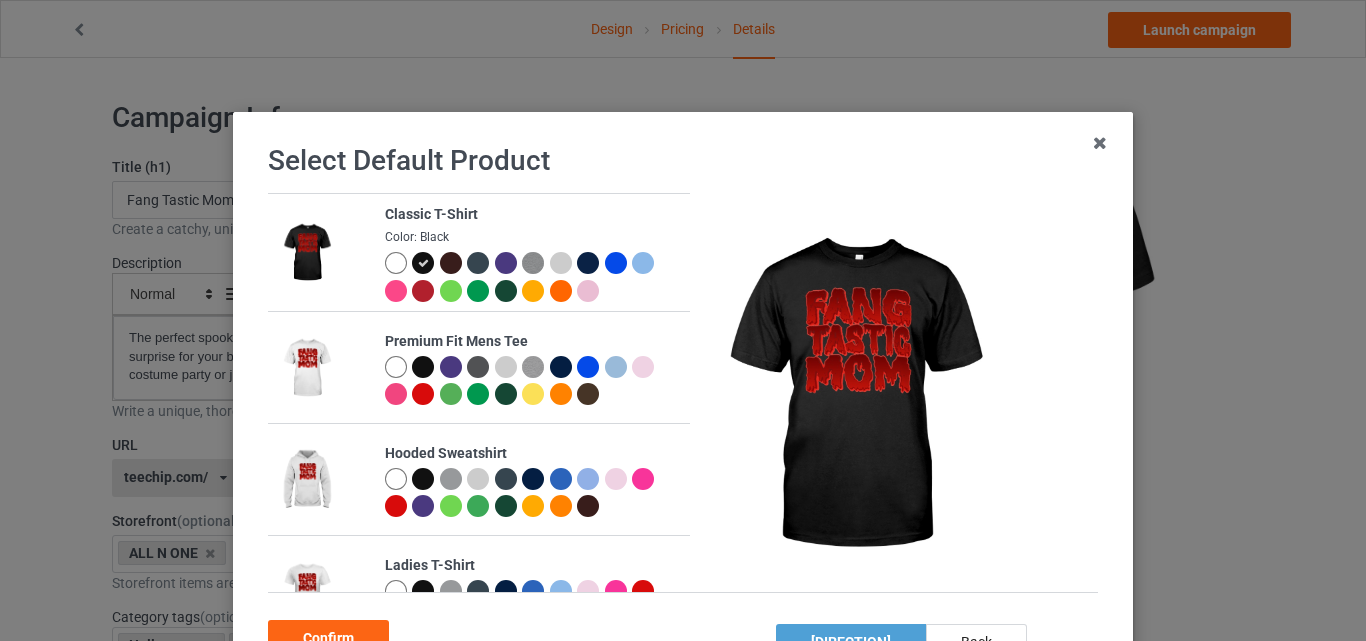 click at bounding box center [396, 591] 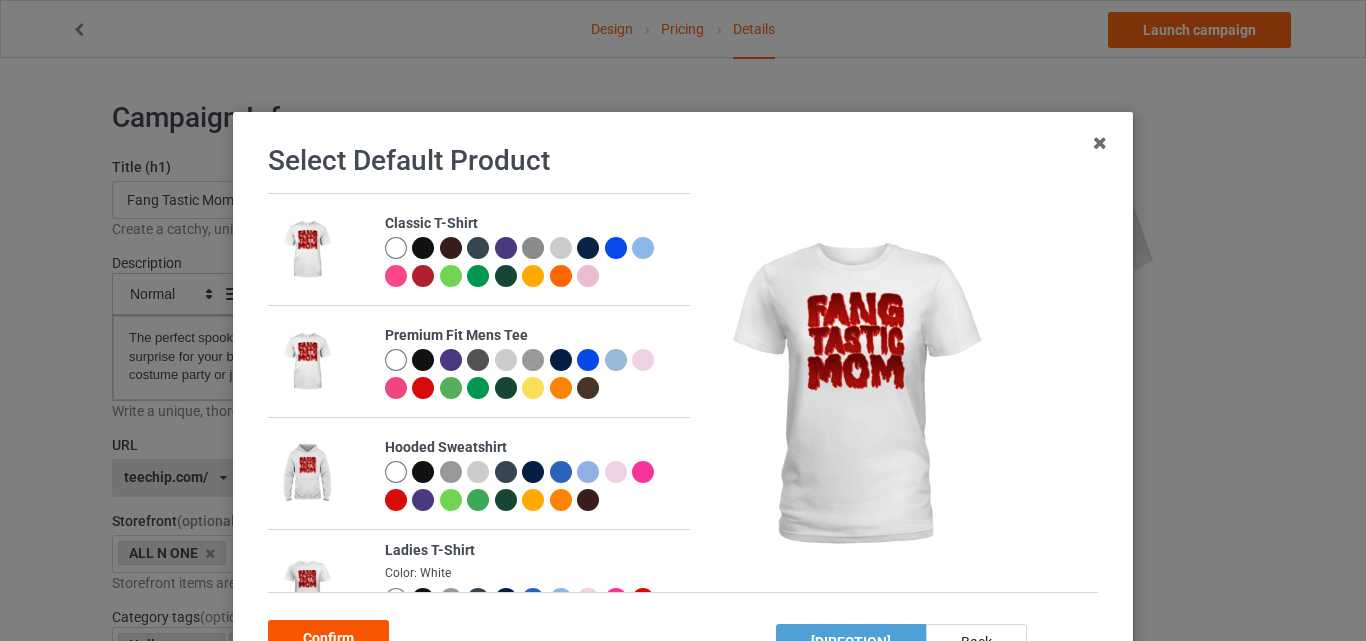 click on "Confirm" at bounding box center [328, 638] 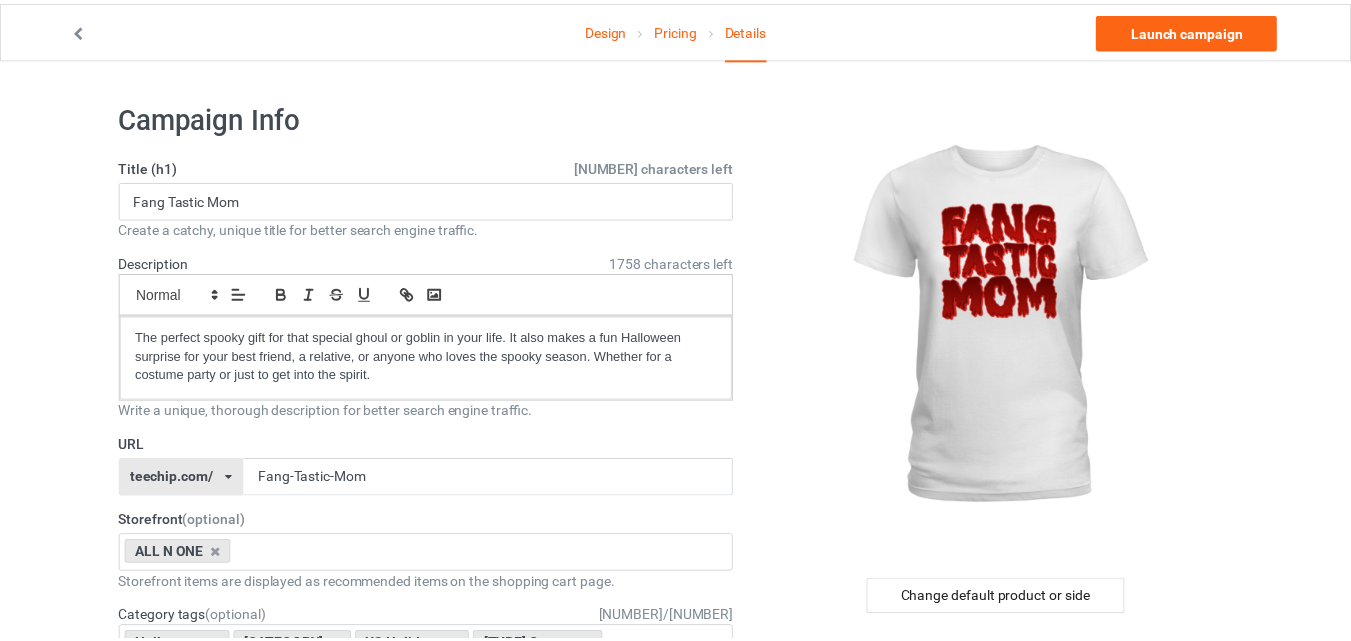 scroll, scrollTop: 353, scrollLeft: 0, axis: vertical 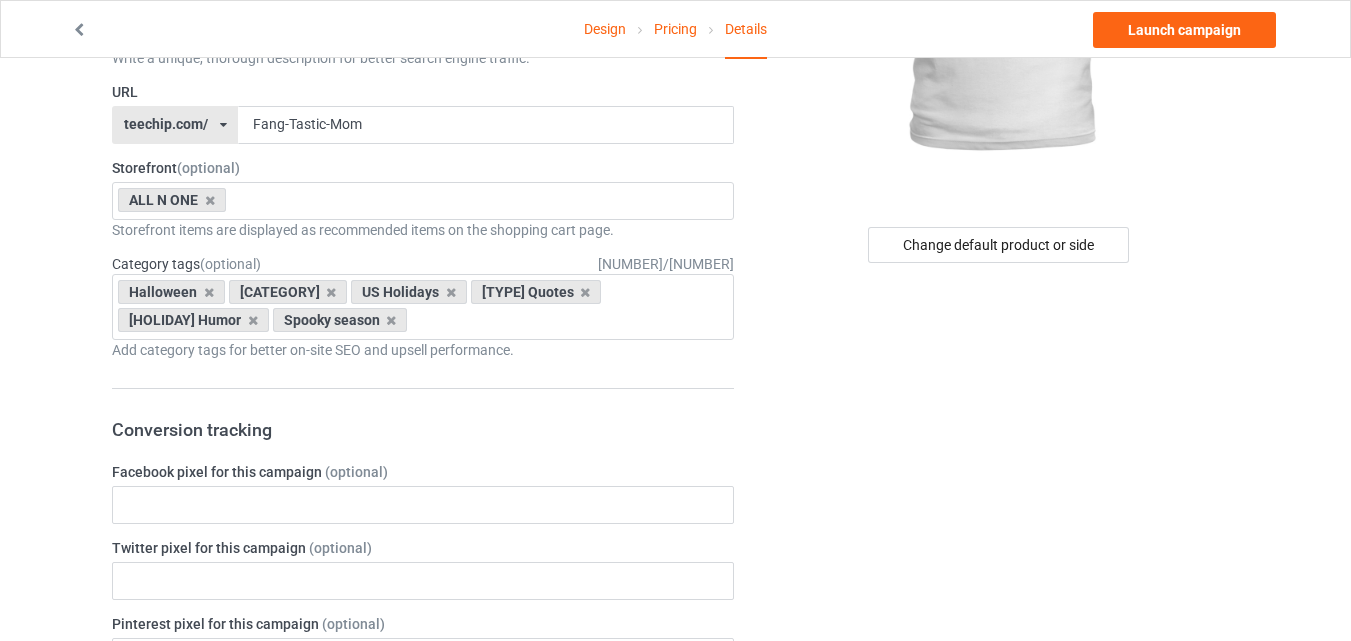 click on "Design Pricing Details Launch campaign Campaign Info Title (h1) 135   characters left Fang Tastic Mom Create a catchy, unique title for better search engine traffic. Description 1758   characters left       Small Normal Large Big Huge                                                                                     The perfect spooky gift for that special ghoul or goblin in your life. It also makes a fun Halloween surprise for your best friend, a relative, or anyone who loves the spooky season. Whether for a costume party or just to get into the spirit. Write a unique, thorough description for better search engine traffic. URL teechip.com/ teechip.com/ 587d0d41cee36fd012c64a69 Fang-Tastic-Mom Storefront (optional) ALL N ONE Dim And Bright 65859825c9d667002edf334c 64f9c2475109b1002e69dc62 Storefront items are displayed as recommended items on the shopping cart page. Category tags (optional) 6 / 6 Halloween Holidays & Events US Holidays Funny Quotes New Year Humor Spooky season Age > 1-19 > 1 Age > 1-19 Age 1" at bounding box center [675, 765] 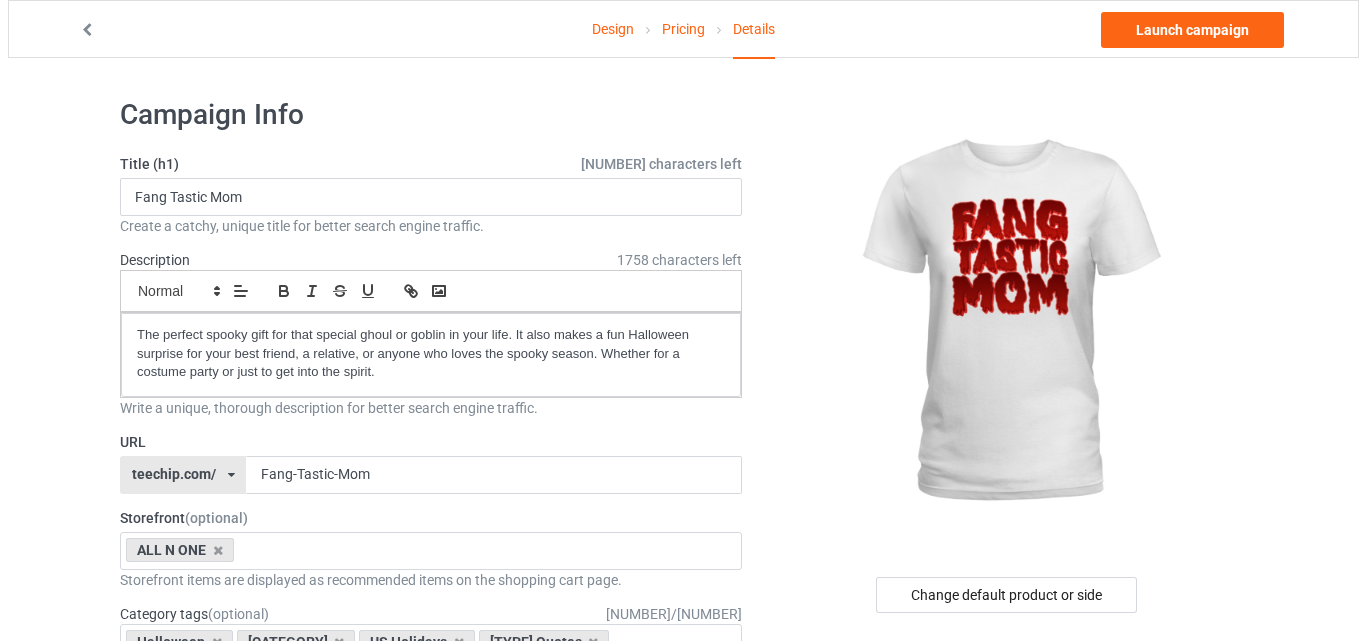 scroll, scrollTop: 0, scrollLeft: 0, axis: both 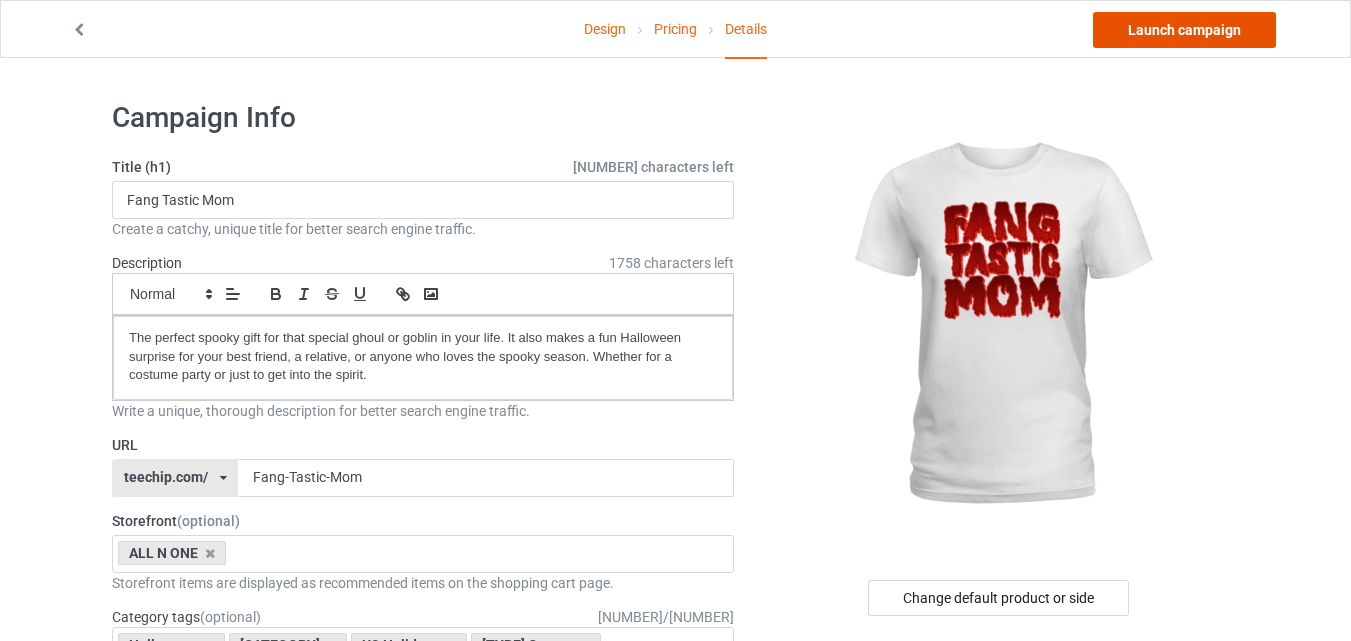 click on "[ACTION] [EVENT]" at bounding box center [1184, 30] 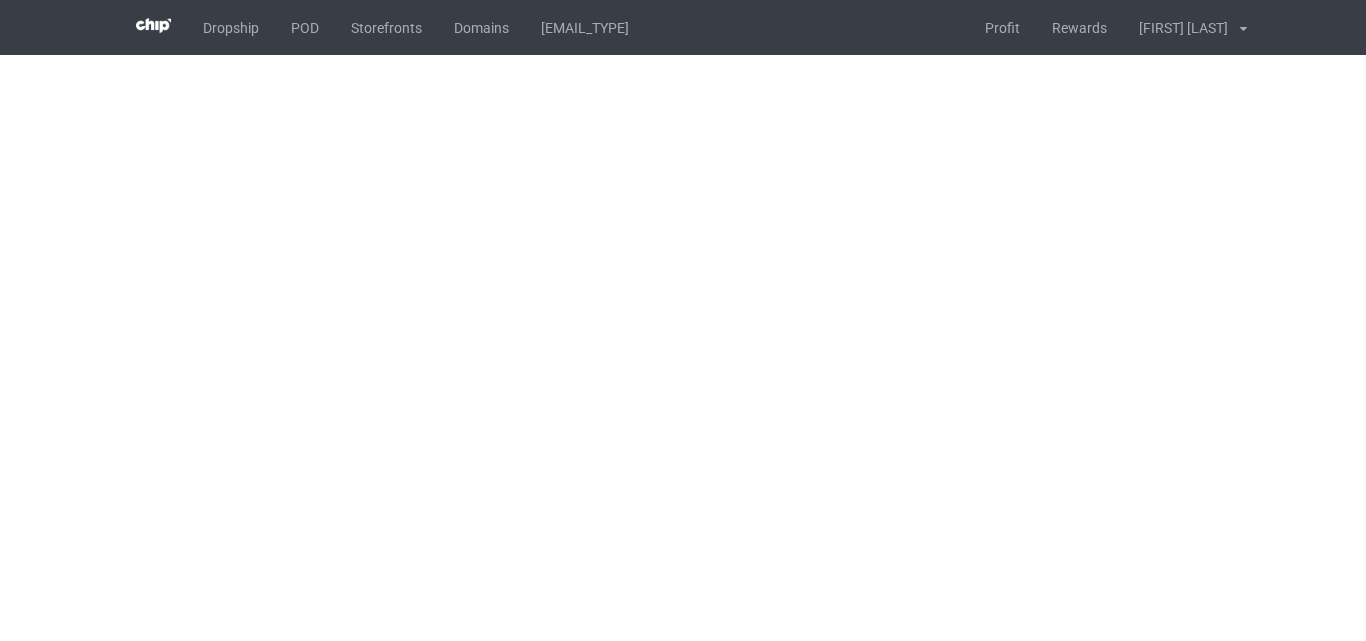 scroll, scrollTop: 0, scrollLeft: 0, axis: both 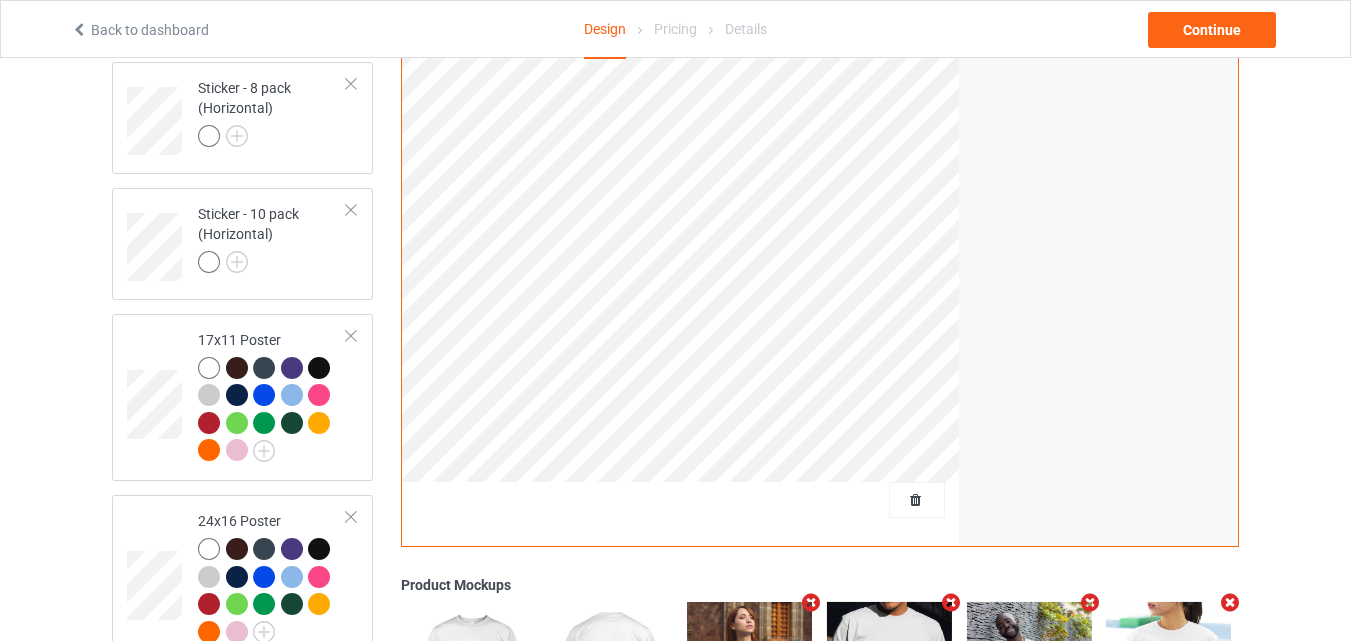 click on "Design Select colors for each of the products and upload an artwork file to design your product. Classic T-Shirt Premium Fit Mens Tee Hooded Sweatshirt Ladies T-Shirt Long Sleeve Tee Crewneck Sweatshirt Youth T-Shirt Sticker - Single (Horizontal) Sticker - 2 pack (Horizontal) Sticker - 4 pack (Horizontal) Sticker - 6 pack (Horizontal) Sticker - 8 pack (Horizontal) Sticker - 10 pack (Horizontal) 17x11 Poster 24x16 Poster 36x24 Poster Add product Front Back Artwork Personalized text Artwork Move and resize the design until you have found your desired placement Product Mockups" at bounding box center (675, -453) 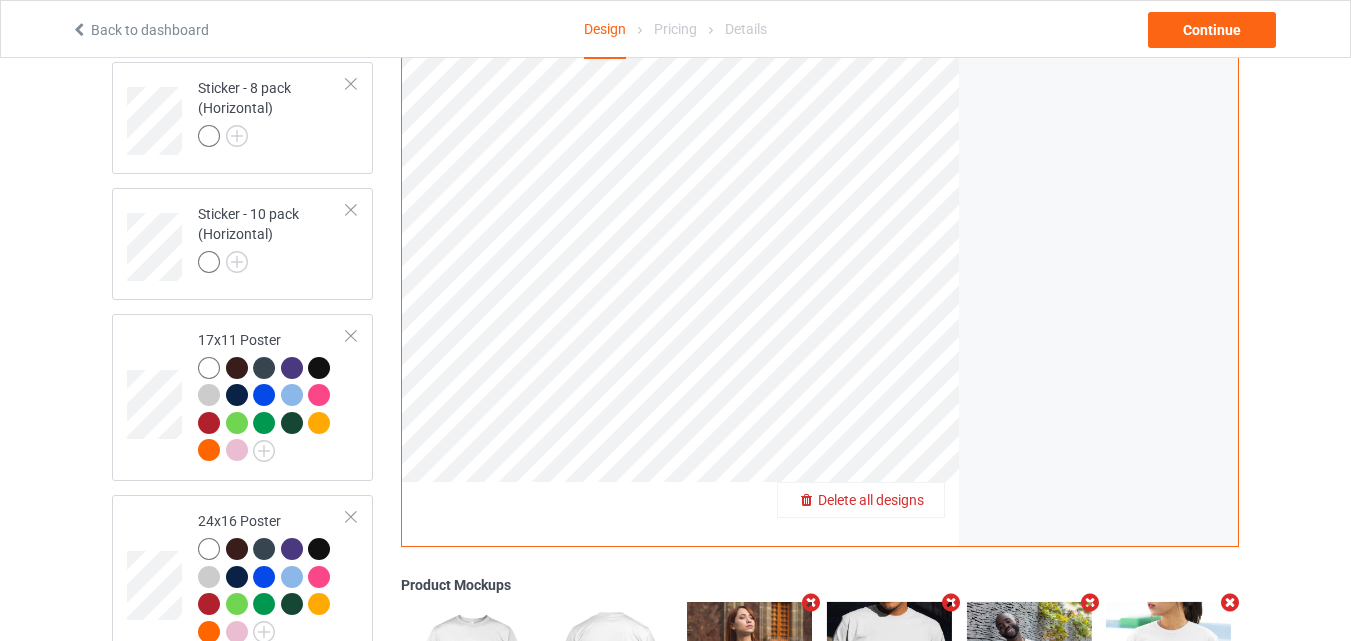 click on "Delete all designs" at bounding box center (871, 501) 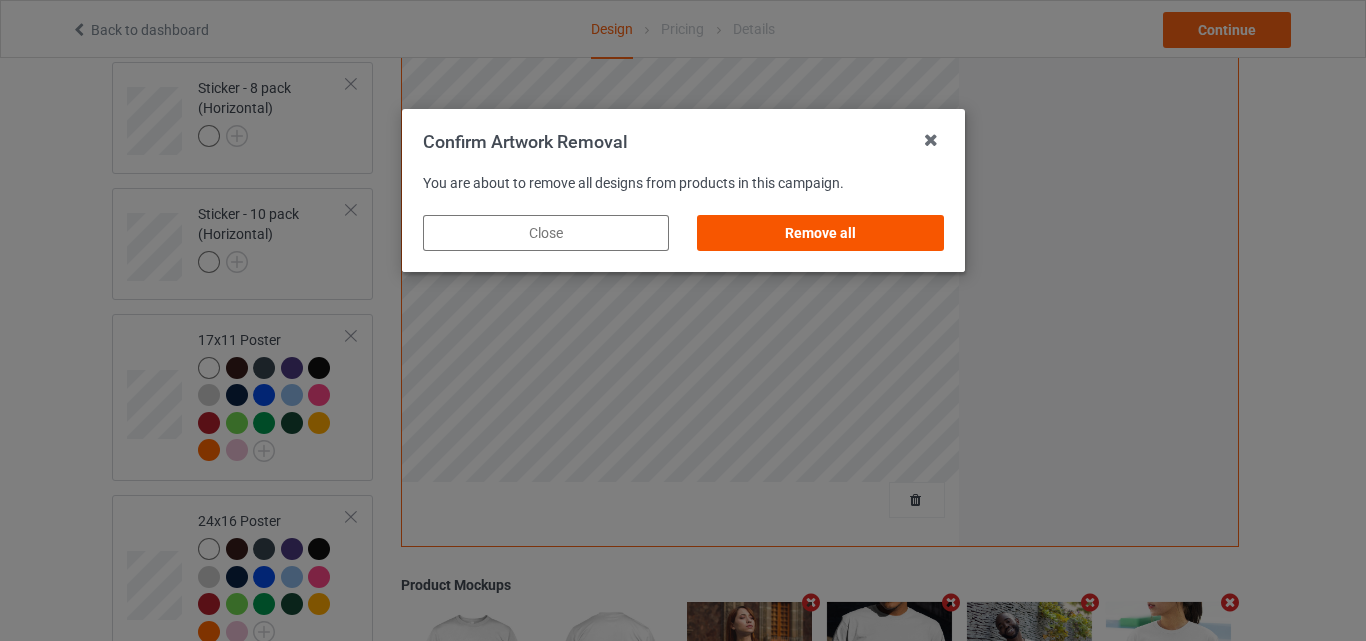 click on "Remove all" at bounding box center (820, 233) 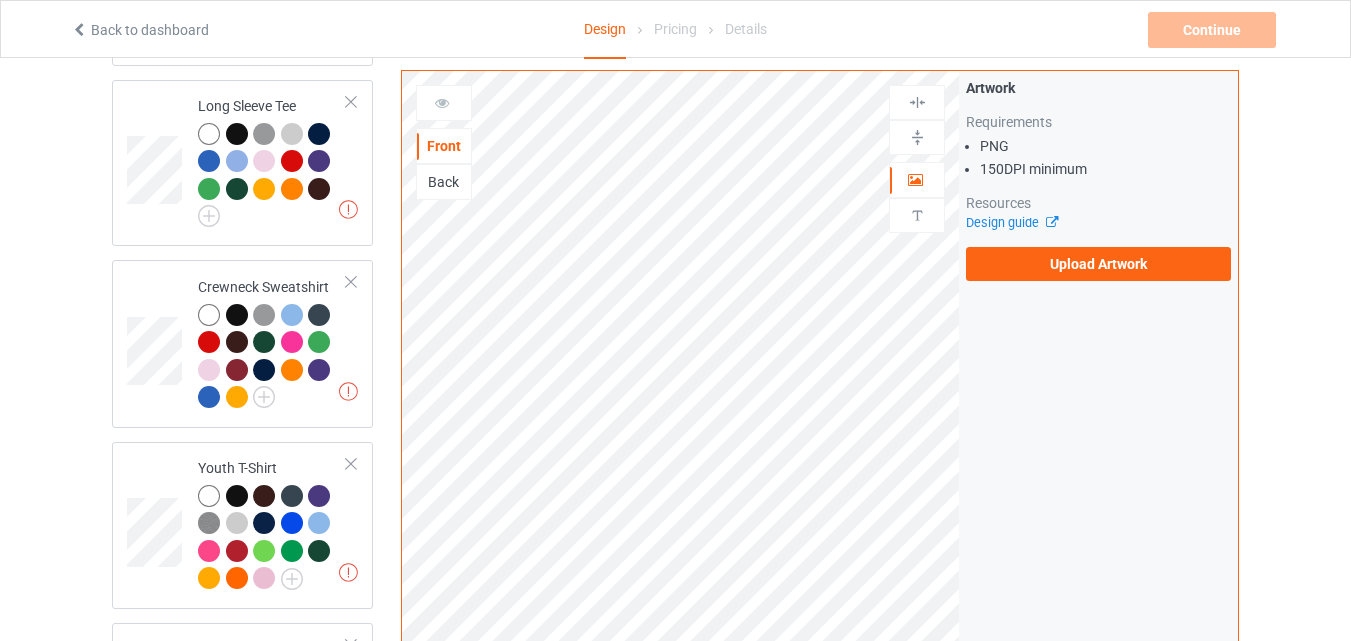 scroll, scrollTop: 571, scrollLeft: 0, axis: vertical 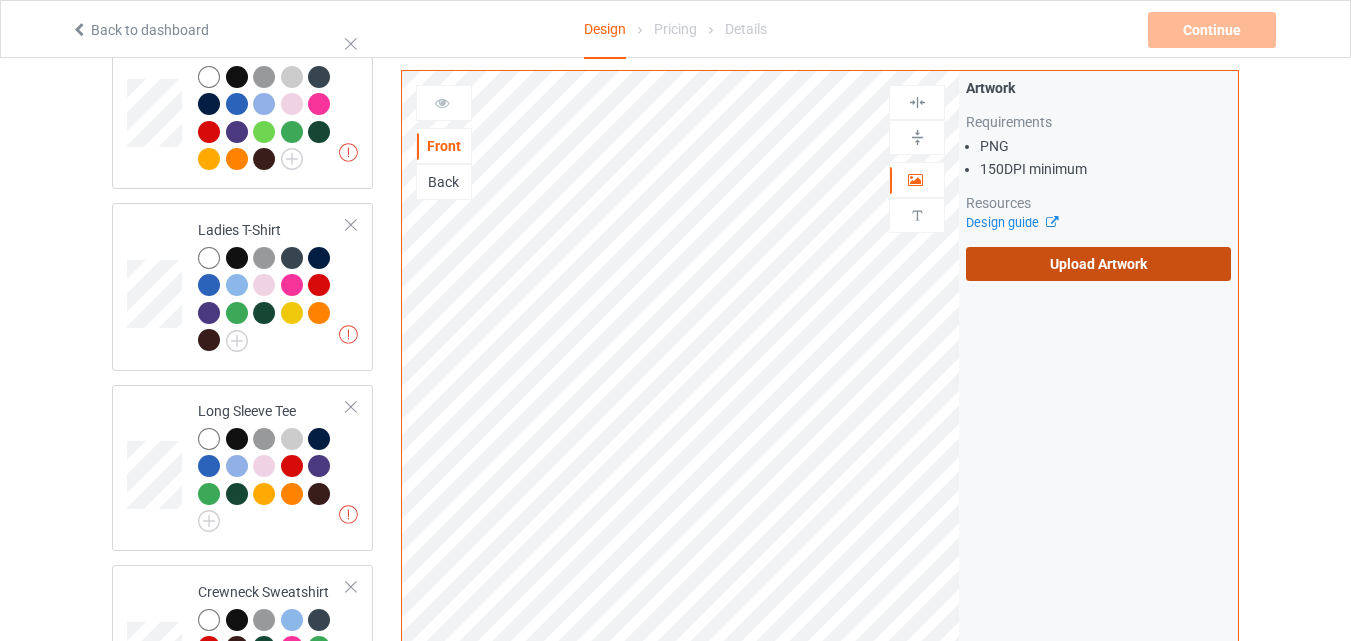 click on "Upload Artwork" at bounding box center (1098, 264) 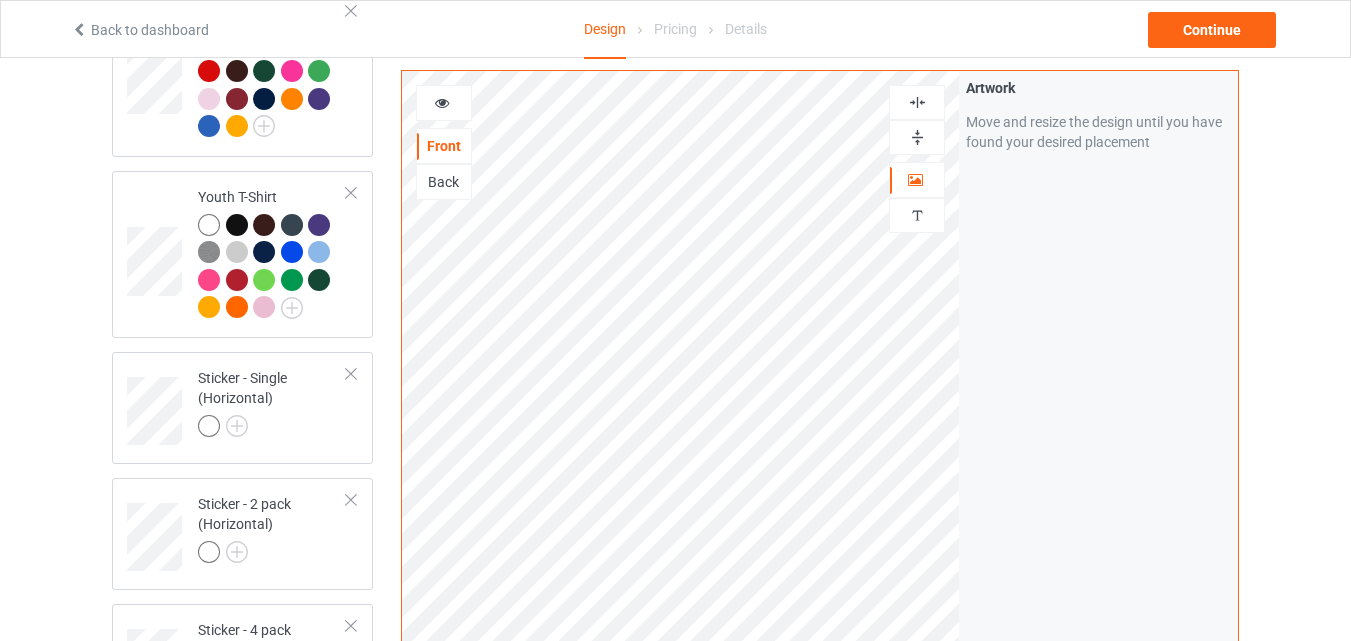 scroll, scrollTop: 1215, scrollLeft: 0, axis: vertical 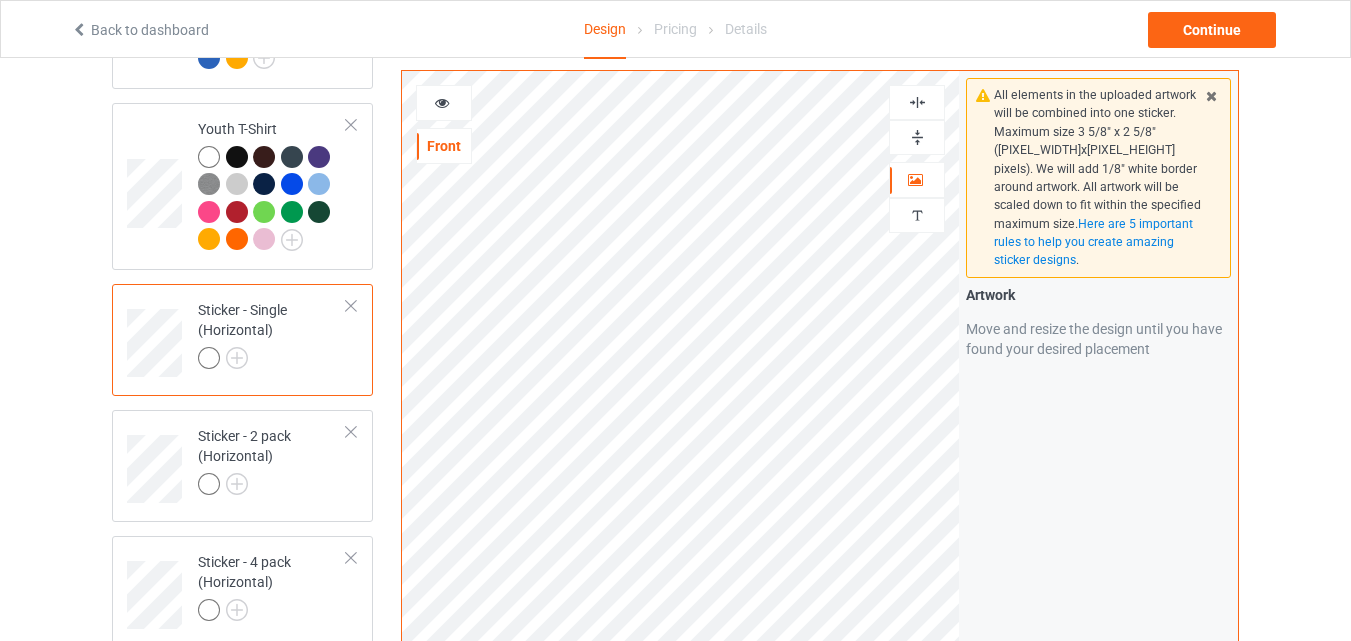 click at bounding box center (917, 102) 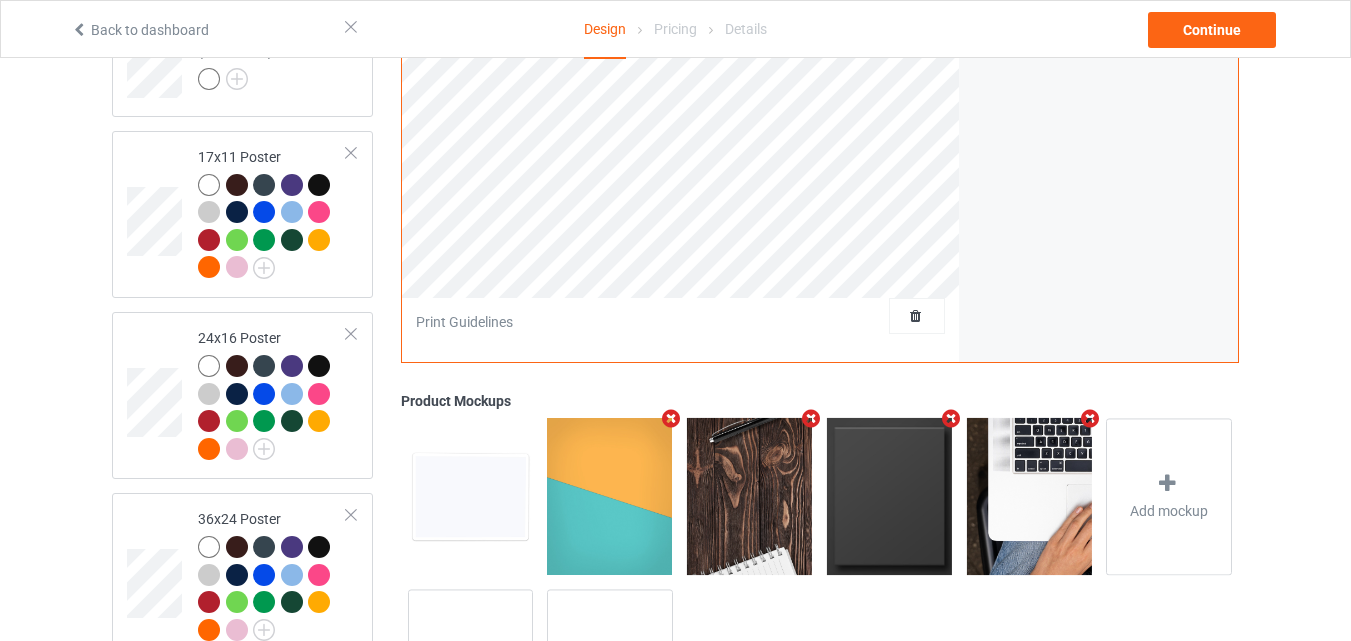 scroll, scrollTop: 2173, scrollLeft: 0, axis: vertical 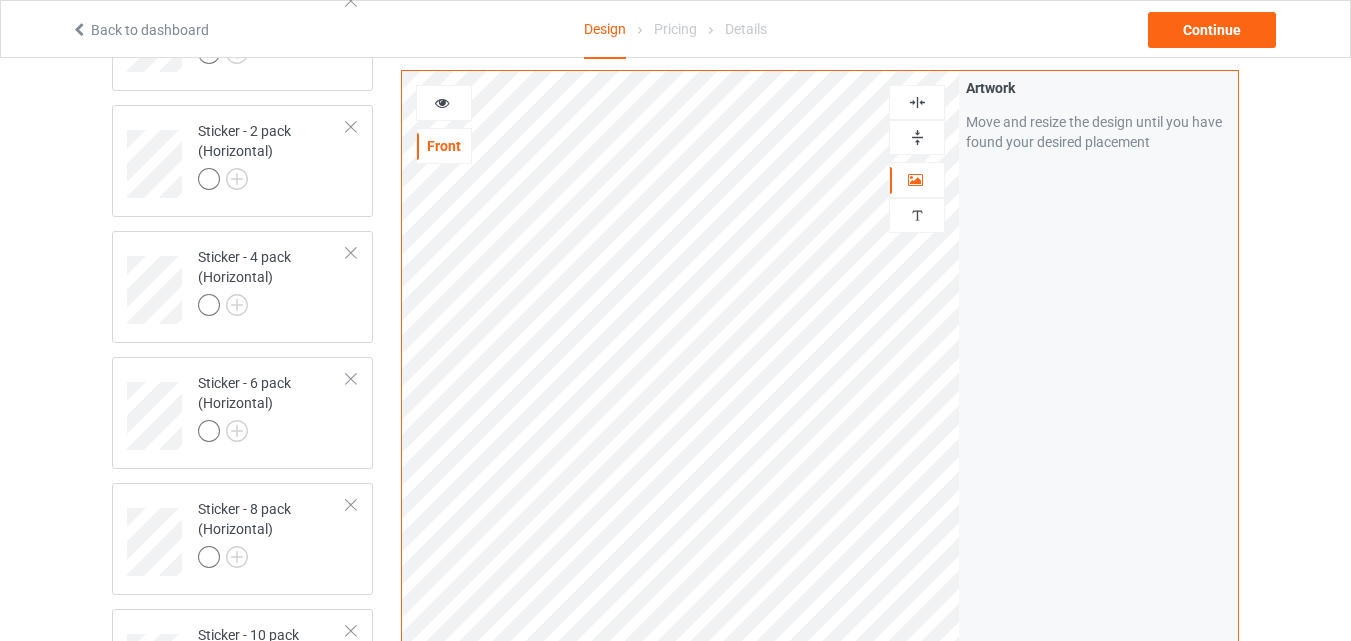 click on "Design Select colors for each of the products and upload an artwork file to design your product. Classic T-Shirt Premium Fit Mens Tee Hooded Sweatshirt Ladies T-Shirt Long Sleeve Tee Crewneck Sweatshirt Youth T-Shirt Sticker - Single (Horizontal) Sticker - 2 pack (Horizontal) Sticker - 4 pack (Horizontal) Sticker - 6 pack (Horizontal) Sticker - 8 pack (Horizontal) Sticker - 10 pack (Horizontal) 17x11 Poster 24x16 Poster 36x24 Poster Add product Front Artwork Personalized text Artwork Move and resize the design until you have found your desired placement Product Mockups Add mockup Add mockup Add mockup Add mockup" at bounding box center [675, -32] 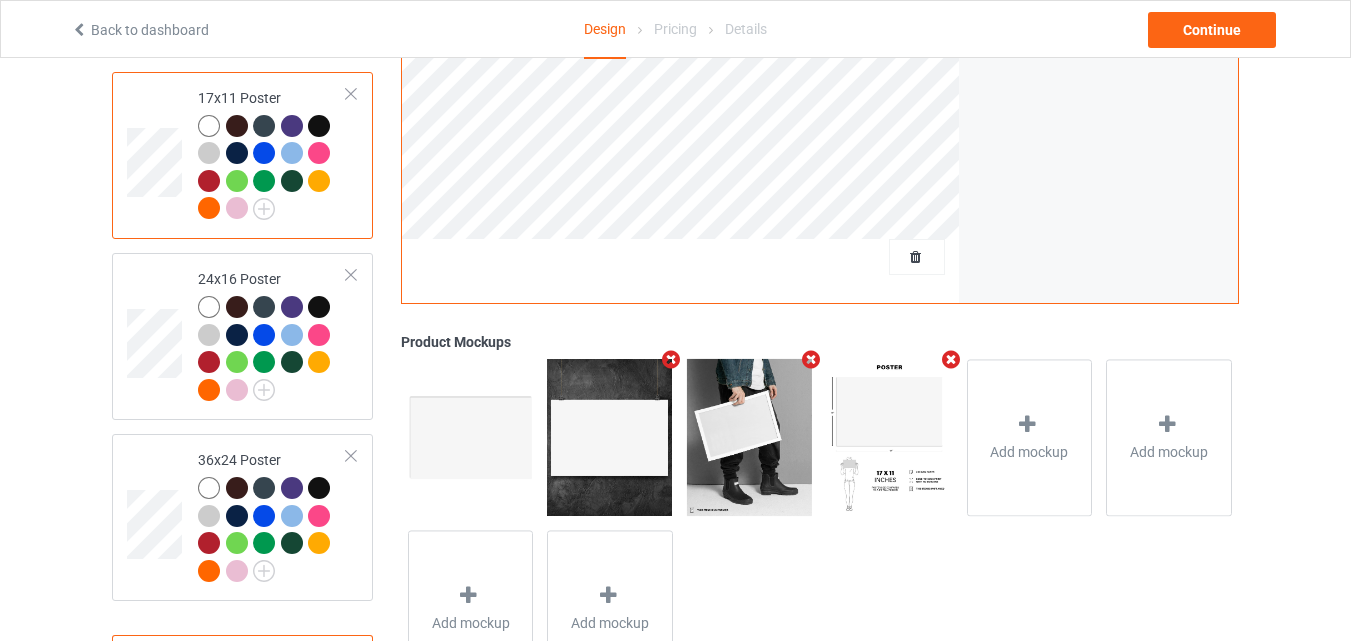 scroll, scrollTop: 2236, scrollLeft: 0, axis: vertical 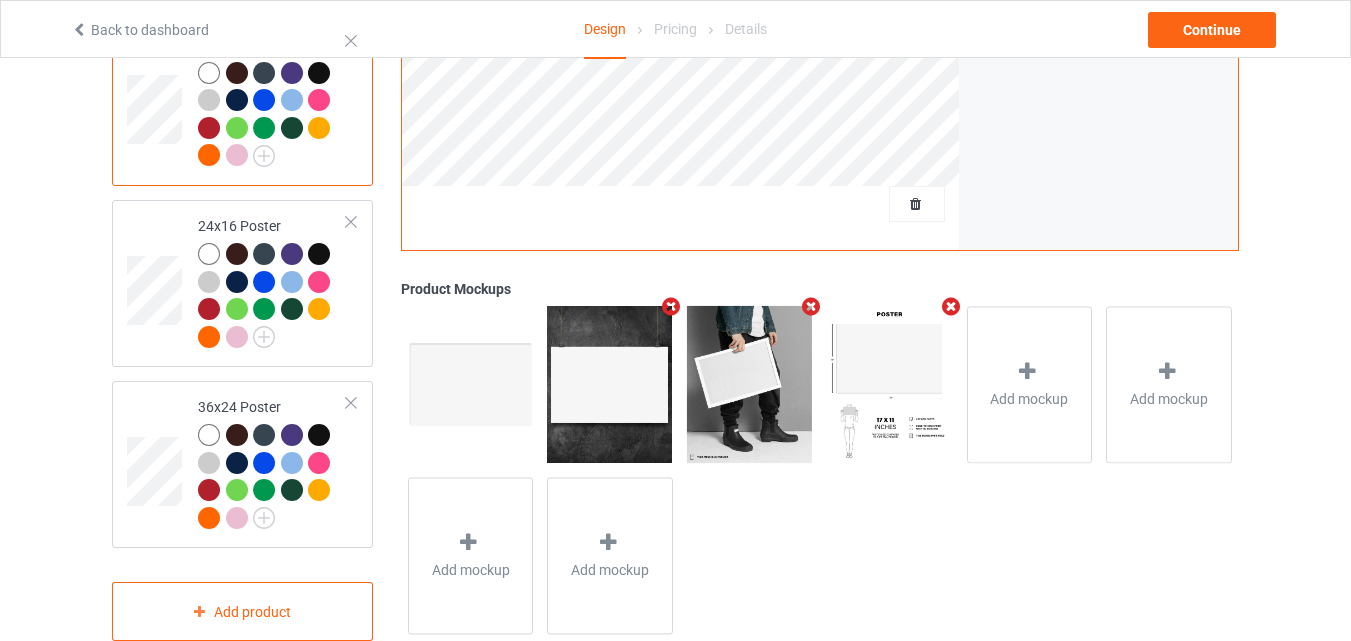 click on "Design Select colors for each of the products and upload an artwork file to design your product. Classic T-Shirt Premium Fit Mens Tee Hooded Sweatshirt Ladies T-Shirt Long Sleeve Tee Crewneck Sweatshirt Youth T-Shirt Sticker - Single (Horizontal) Sticker - 2 pack (Horizontal) Sticker - 4 pack (Horizontal) Sticker - 6 pack (Horizontal) Sticker - 8 pack (Horizontal) Sticker - 10 pack (Horizontal) 17x11 Poster 24x16 Poster 36x24 Poster Add product Front Artwork Personalized text Artwork Move and resize the design until you have found your desired placement Product Mockups Add mockup Add mockup Add mockup Add mockup" at bounding box center [675, -748] 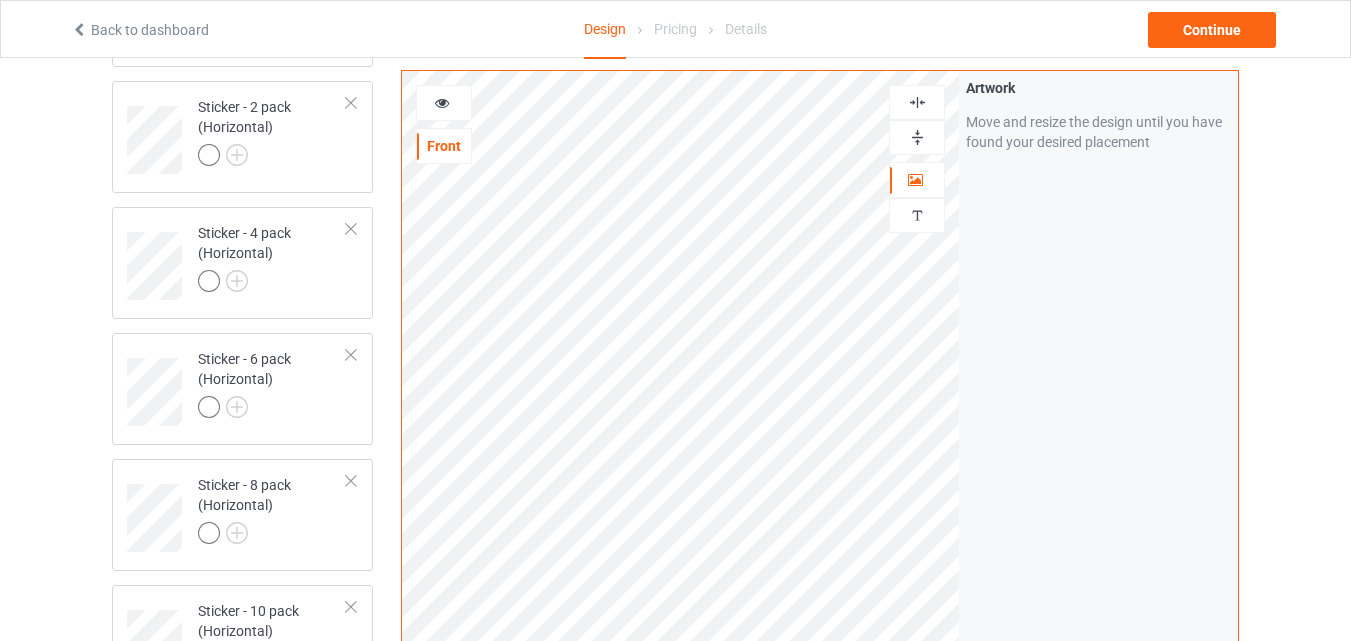 click on "Design Select colors for each of the products and upload an artwork file to design your product. Classic T-Shirt Premium Fit Mens Tee Hooded Sweatshirt Ladies T-Shirt Long Sleeve Tee Crewneck Sweatshirt Youth T-Shirt Sticker - Single (Horizontal) Sticker - 2 pack (Horizontal) Sticker - 4 pack (Horizontal) Sticker - 6 pack (Horizontal) Sticker - 8 pack (Horizontal) Sticker - 10 pack (Horizontal) 17x11 Poster 24x16 Poster 36x24 Poster Add product Front Artwork Personalized text Artwork Move and resize the design until you have found your desired placement Product Mockups Add mockup Add mockup" at bounding box center [675, -56] 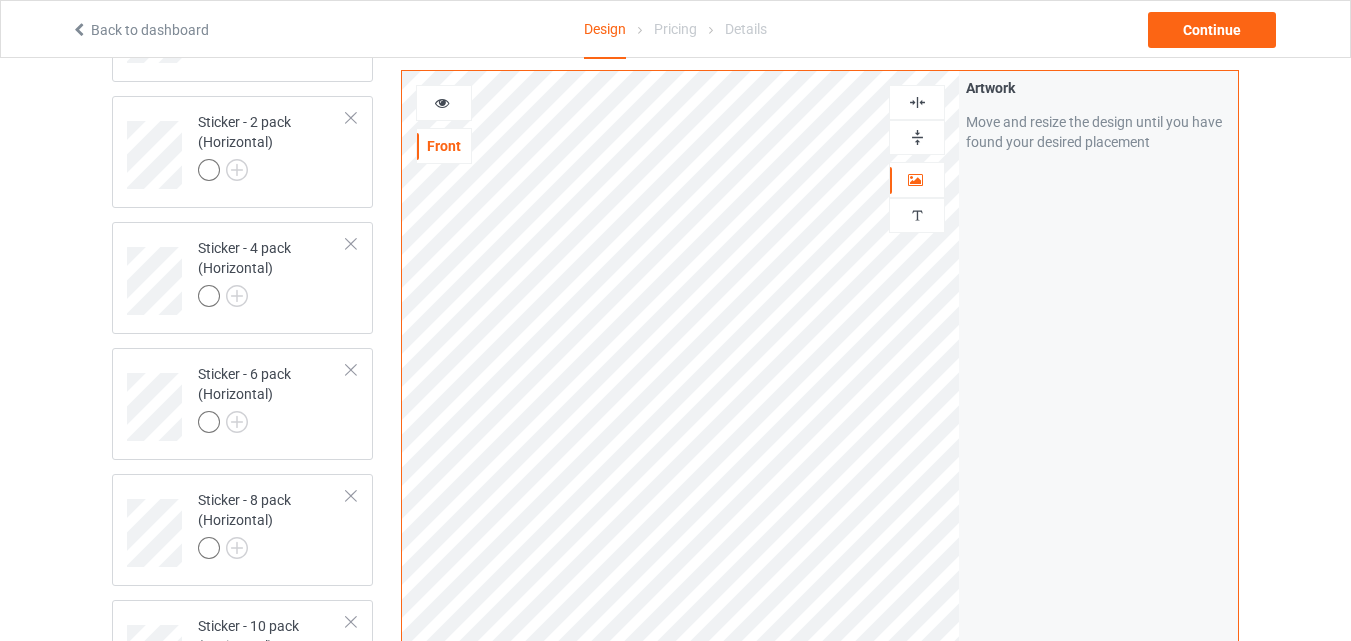 click at bounding box center (917, 137) 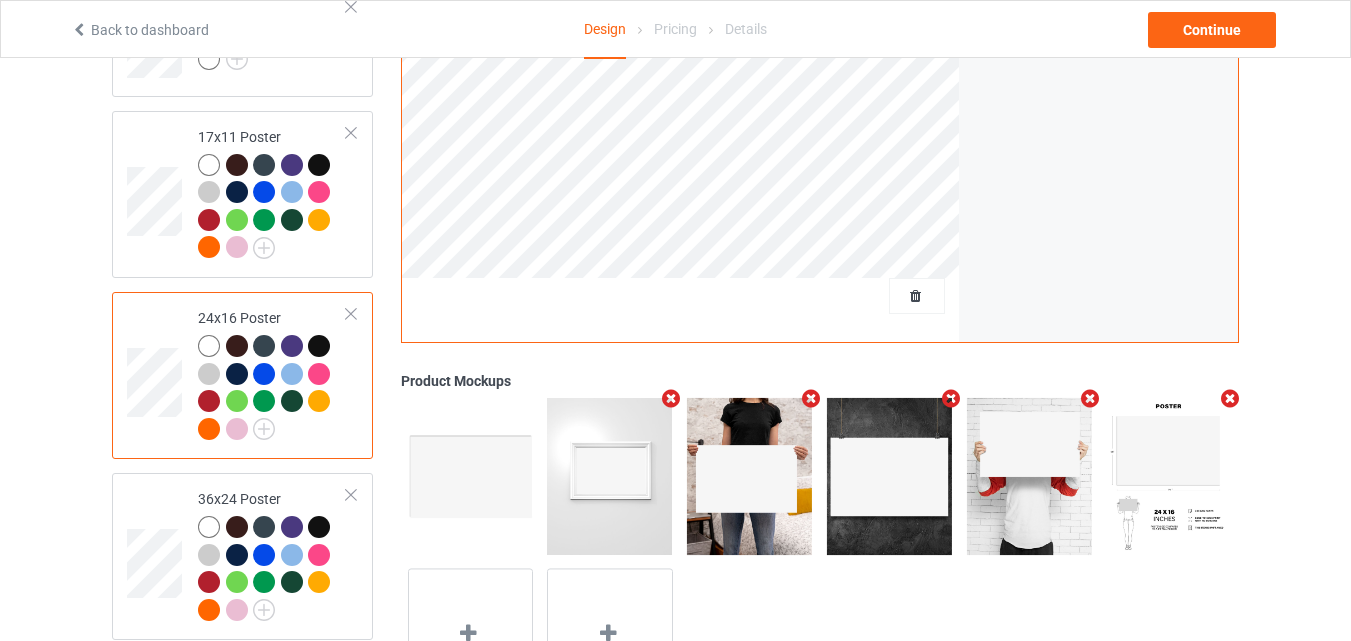scroll, scrollTop: 2289, scrollLeft: 0, axis: vertical 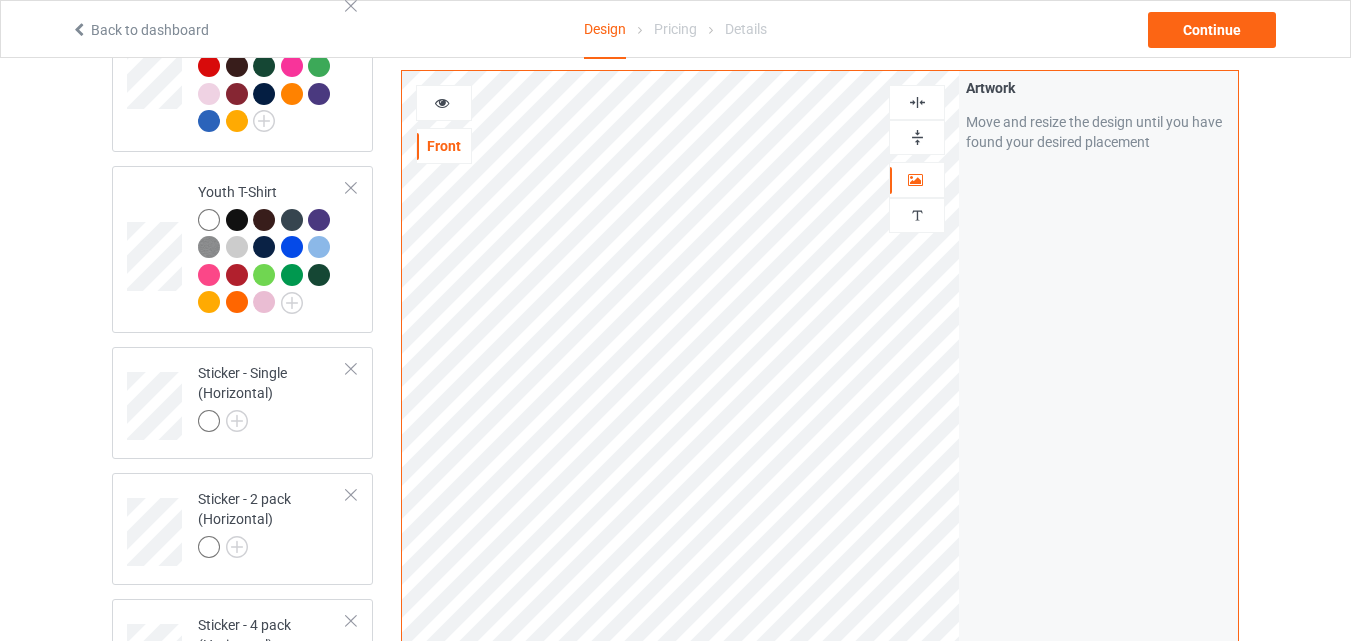 click on "Design Select colors for each of the products and upload an artwork file to design your product. Classic T-Shirt Premium Fit Mens Tee Hooded Sweatshirt Ladies T-Shirt Long Sleeve Tee Crewneck Sweatshirt Youth T-Shirt Sticker - Single (Horizontal) Sticker - 2 pack (Horizontal) Sticker - 4 pack (Horizontal) Sticker - 6 pack (Horizontal) Sticker - 8 pack (Horizontal) Sticker - 10 pack (Horizontal) 17x11 Poster 24x16 Poster 36x24 Poster Add product Front Artwork Personalized text Artwork Move and resize the design until you have found your desired placement Product Mockups Add mockup Add mockup Add mockup" at bounding box center [675, 336] 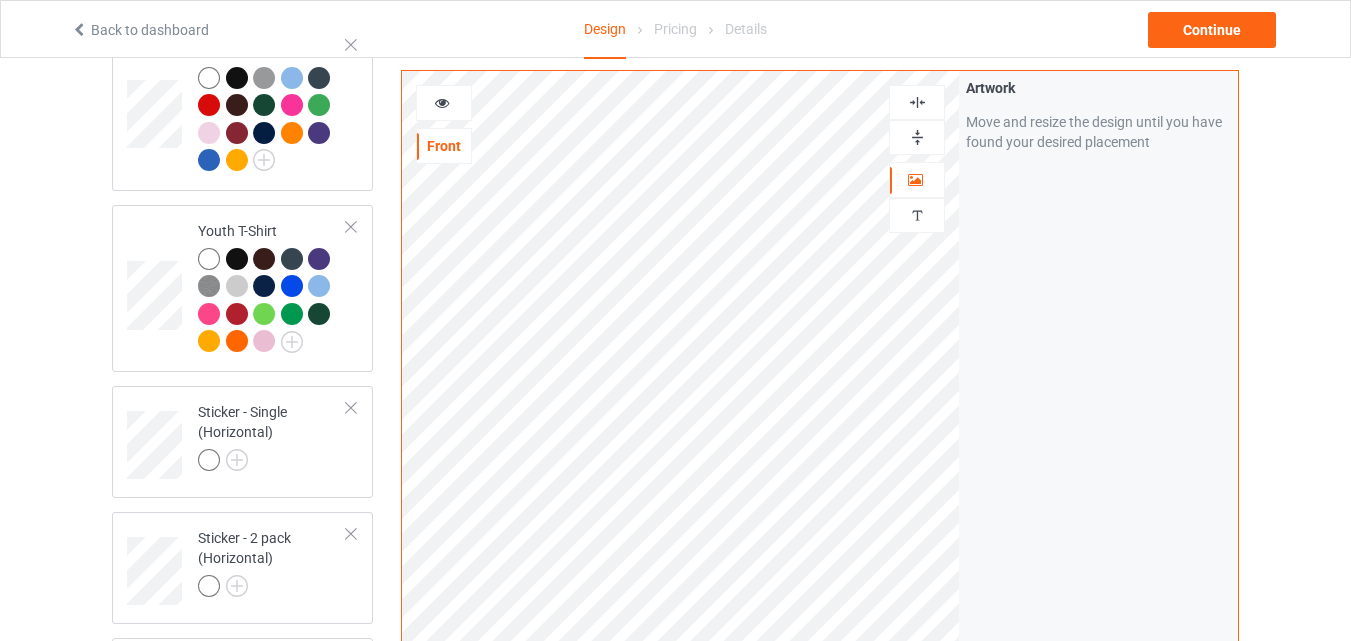drag, startPoint x: 1345, startPoint y: 248, endPoint x: 1342, endPoint y: 212, distance: 36.124783 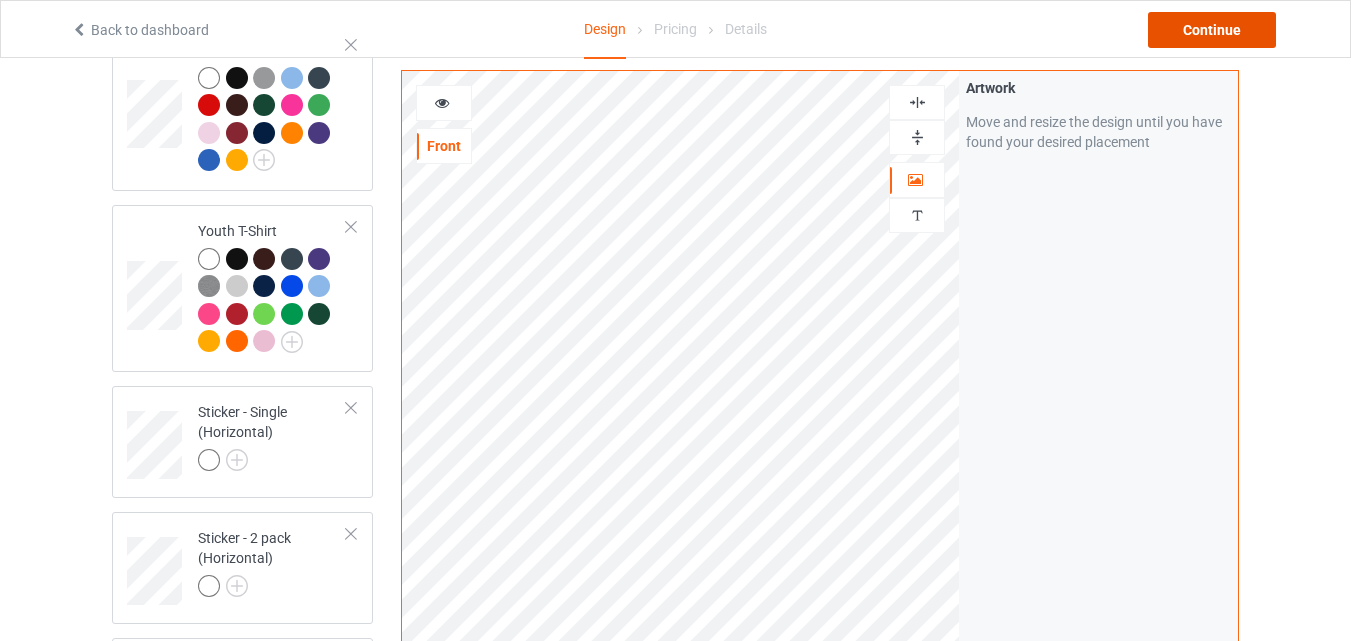 click on "Continue" at bounding box center (1212, 30) 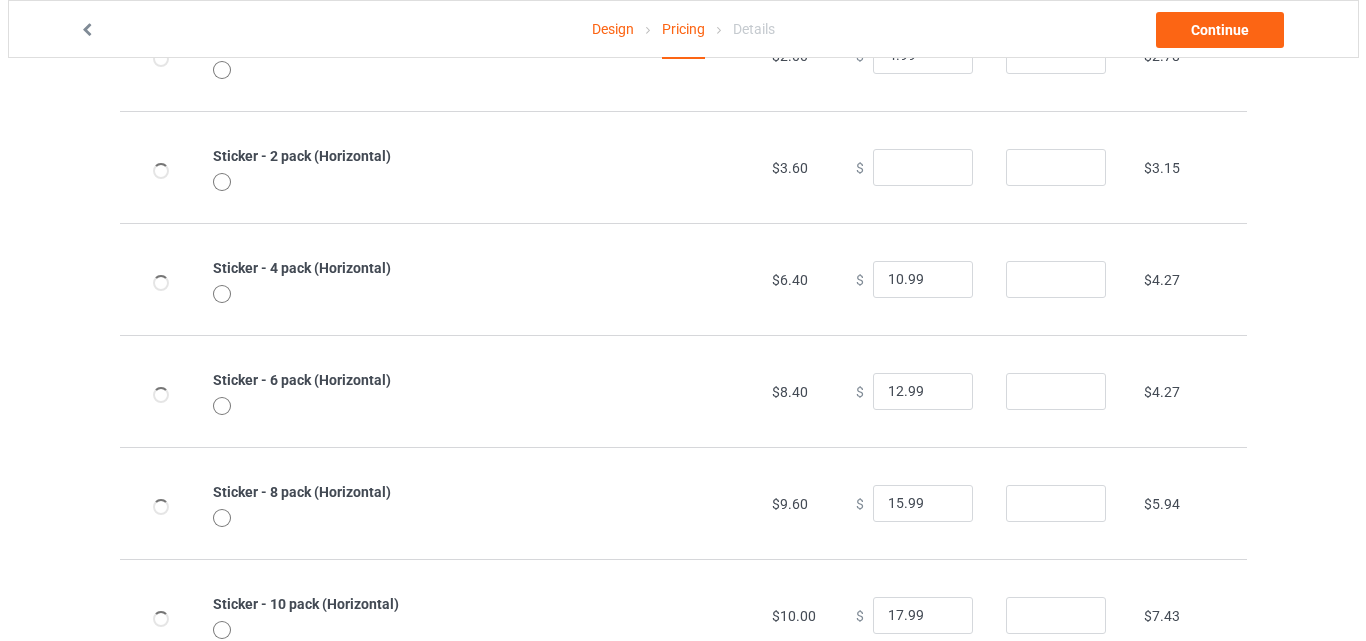 scroll, scrollTop: 0, scrollLeft: 0, axis: both 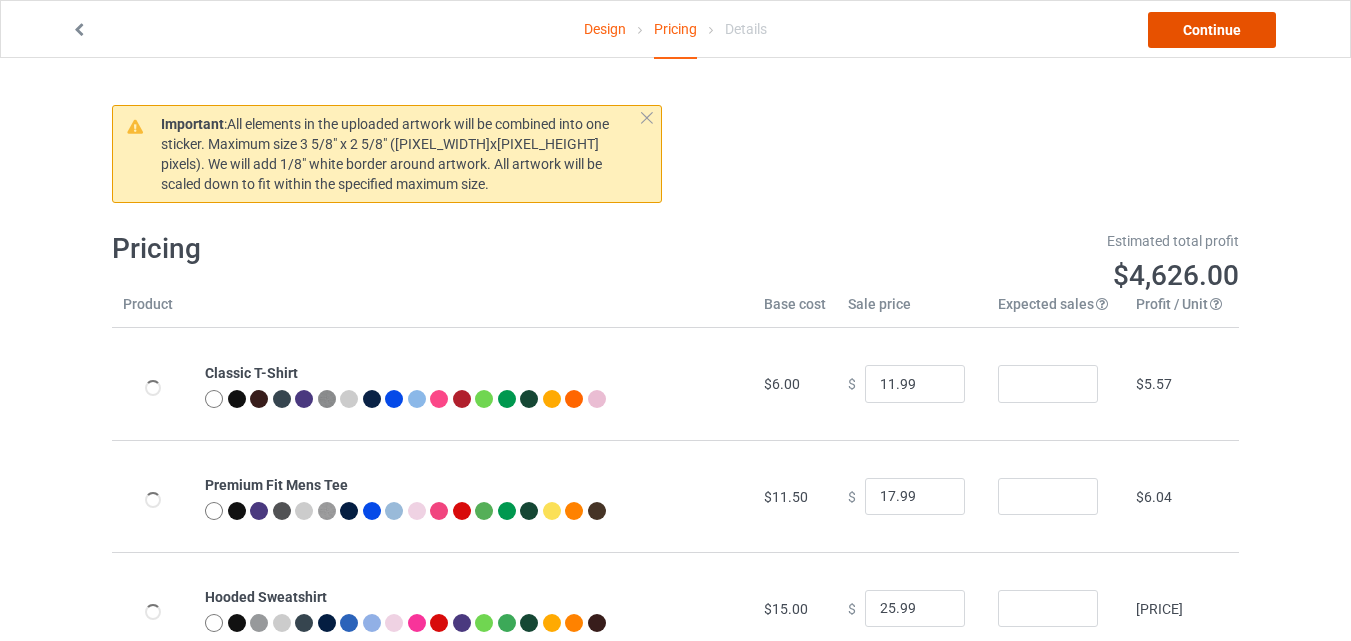 click on "Continue" at bounding box center (1212, 30) 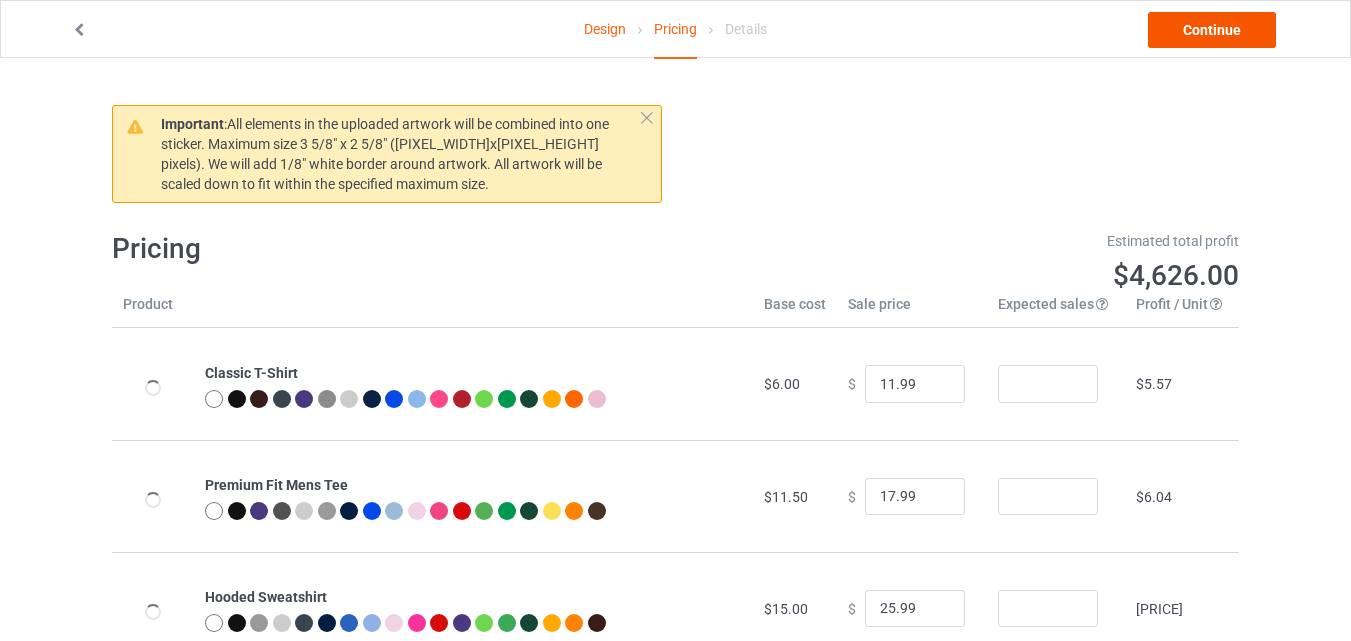 click on "Design Pricing Details Continue Important :  All elements in the uploaded artwork will be combined into one sticker. Maximum size 3 5/8" x 2 5/8" (525x725 pixels). We will add 1/8" white border around artwork. All artwork will be scaled down to fit within the specified maximum size.  Pricing Estimated total profit $4,626.00 Product Base cost Sale price Expected sales   Your expected sales will change your profit estimate (on the right), but will not affect the actual amount of profit you earn. Profit / Unit   Your profit is your sale price minus your base cost and processing fee. Classic T-Shirt $6.00 $     11.99 50 $5.57 Premium Fit Mens Tee $11.50 $     17.99 50 $6.04 Hooded Sweatshirt $15.00 $     25.99 50 $10.22 Ladies T-Shirt $6.50 $     11.99 50 $5.11 Long Sleeve Tee $9.00 $     15.99 50 $6.50 Crewneck Sweatshirt $13.00 $     20.99 50 $7.43 Youth T-Shirt $7.00 $     13.99 50 $6.50 Sticker - Single (Horizontal) $2.00 $ 4.99" at bounding box center [675, 378] 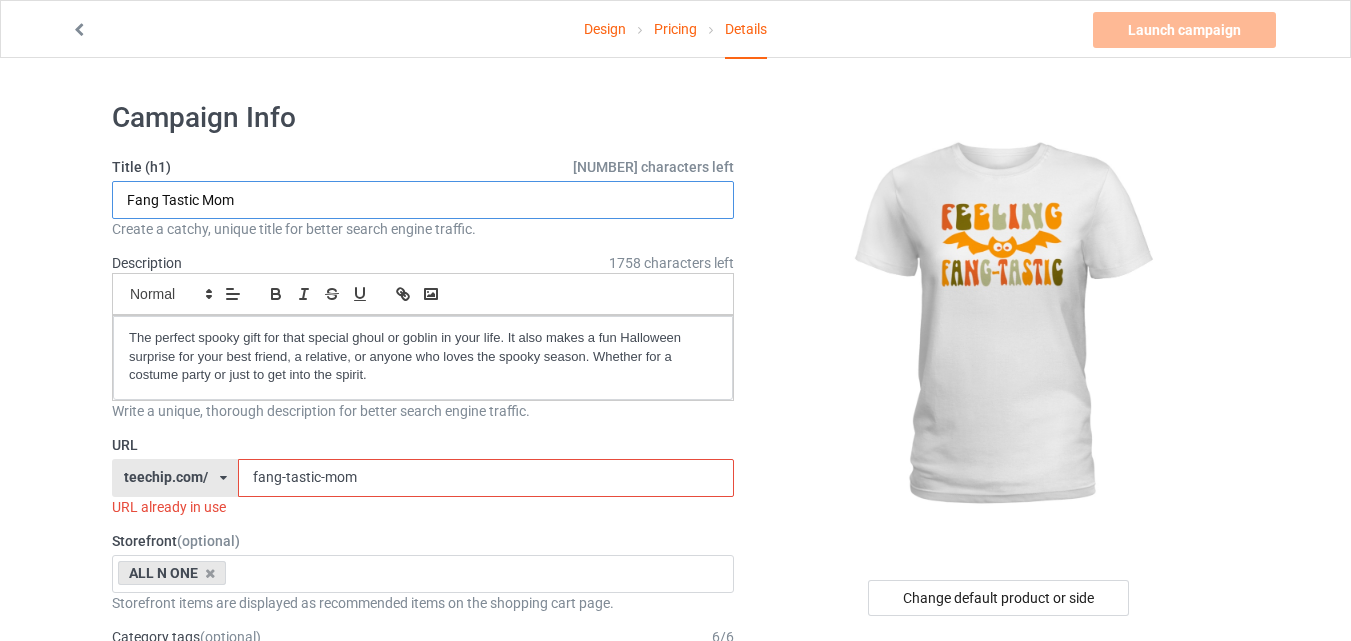 drag, startPoint x: 255, startPoint y: 198, endPoint x: 105, endPoint y: 194, distance: 150.05333 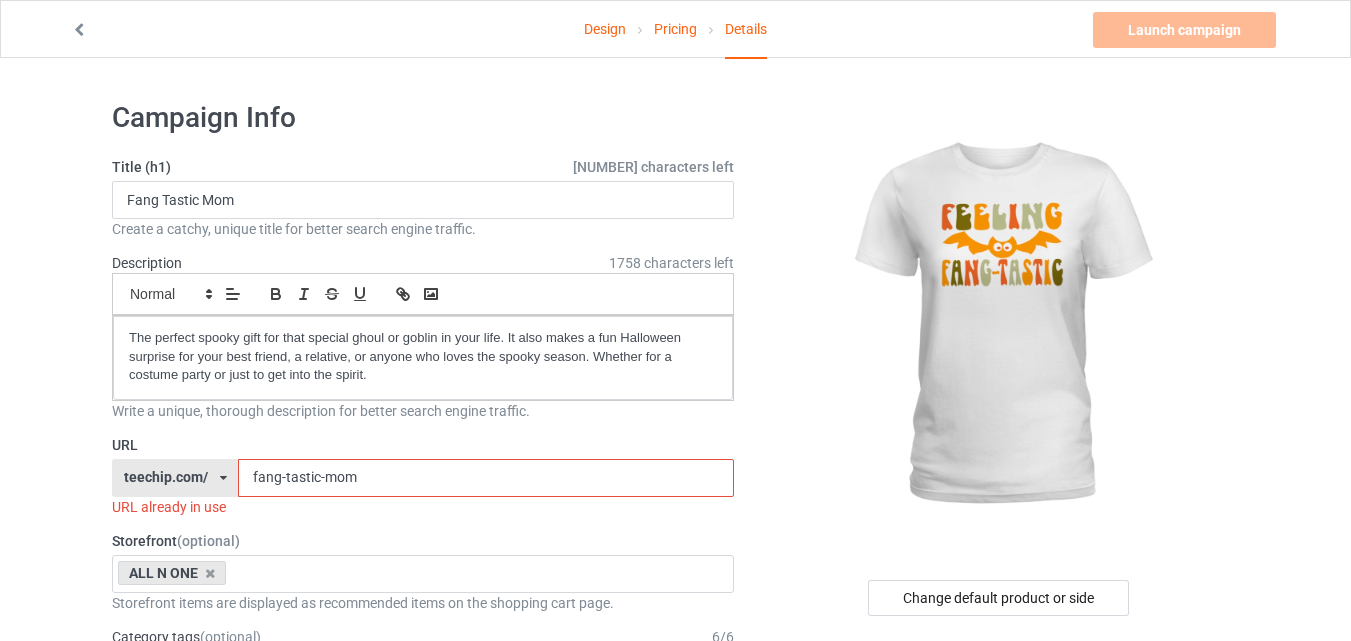 click on "Campaign Info Title (h1) 135   characters left Fang Tastic Mom Create a catchy, unique title for better search engine traffic. Description 1758   characters left       Small Normal Large Big Huge                                                                                     The perfect spooky gift for that special ghoul or goblin in your life. It also makes a fun Halloween surprise for your best friend, a relative, or anyone who loves the spooky season. Whether for a costume party or just to get into the spirit. Write a unique, thorough description for better search engine traffic. URL teechip.com/ teechip.com/ 587d0d41cee36fd012c64a69 fang-tastic-mom URL already in use Storefront (optional) ALL N ONE Loading... Storefront items are displayed as recommended items on the shopping cart page. Category tags (optional) 6 / 6 Halloween Holidays & Events US Holidays Funny Quotes New Year Humor Spooky season Age > 1-19 > 1 Age > 1-12 Months > 1 Month Age > 1-12 Months Age > 1-19 Age > 1-19 > 10 Age > 1-19 > 11 1" at bounding box center (423, 1118) 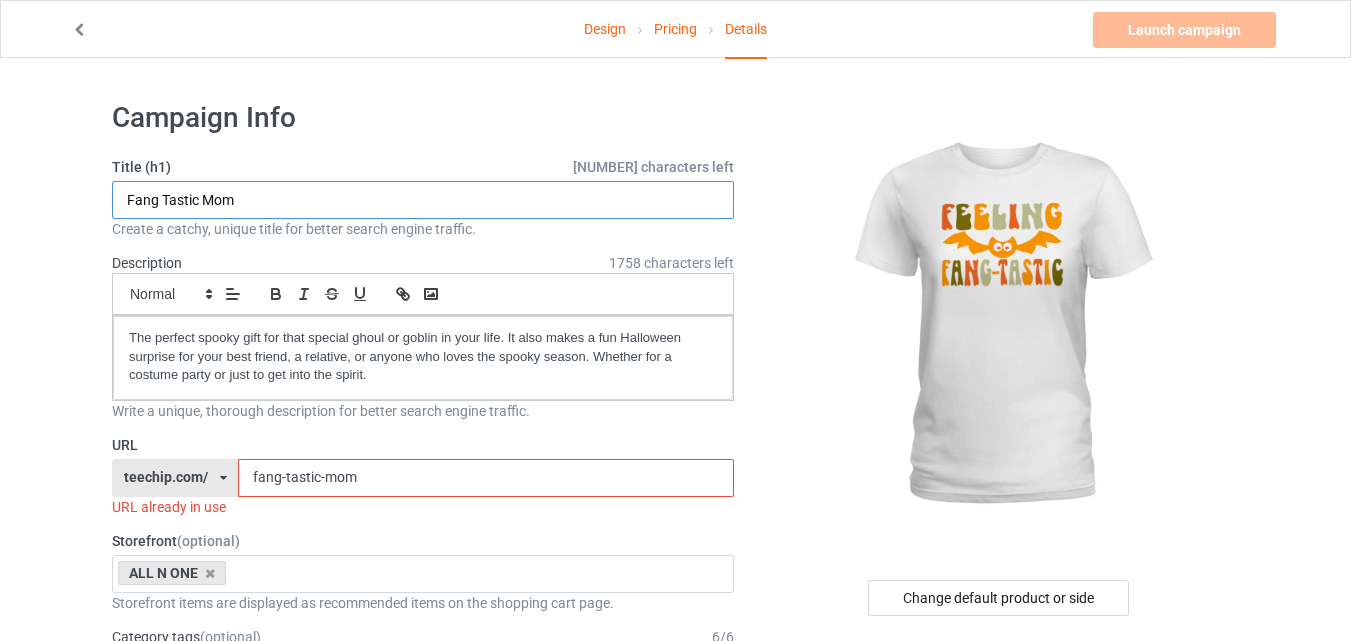 click on "Fang Tastic Mom" at bounding box center (423, 200) 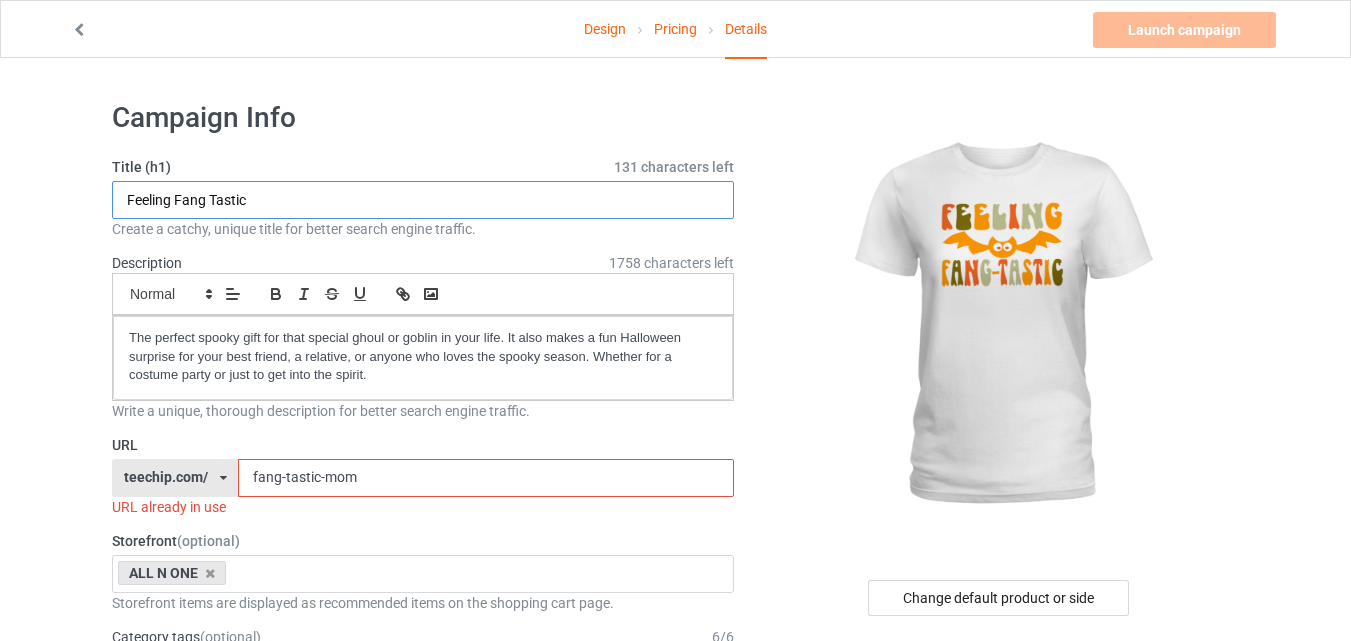 type on "Feeling Fang Tastic" 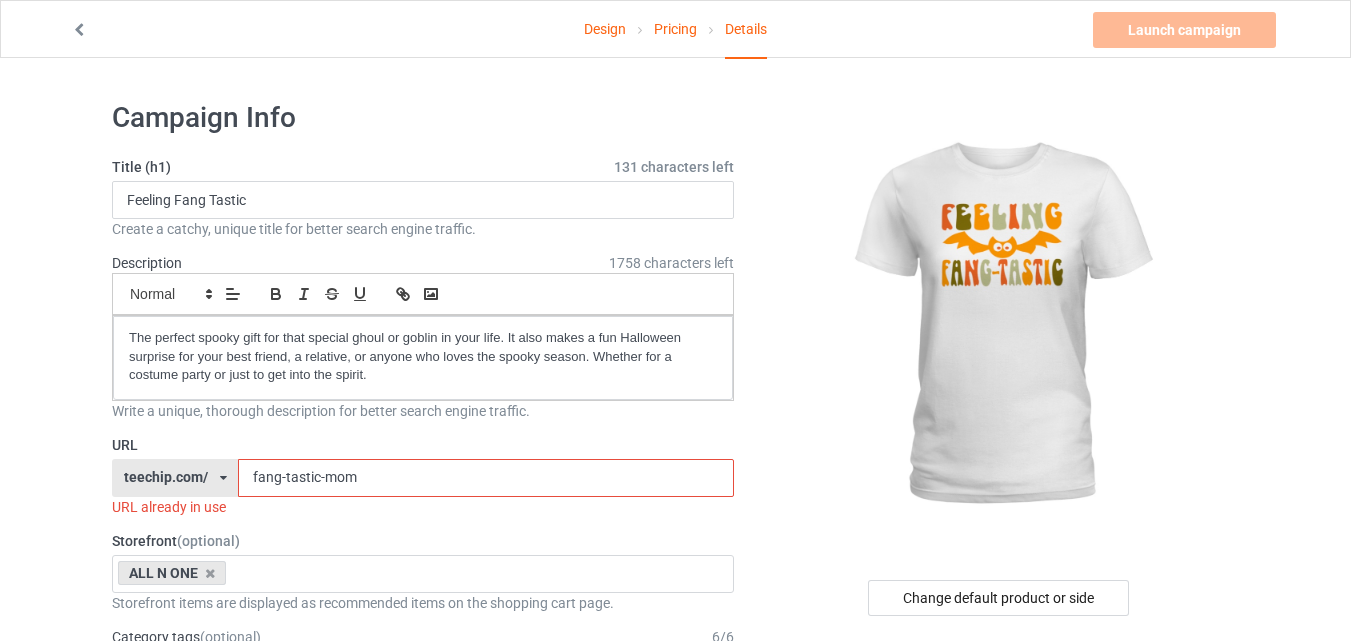 drag, startPoint x: 290, startPoint y: 485, endPoint x: 241, endPoint y: 485, distance: 49 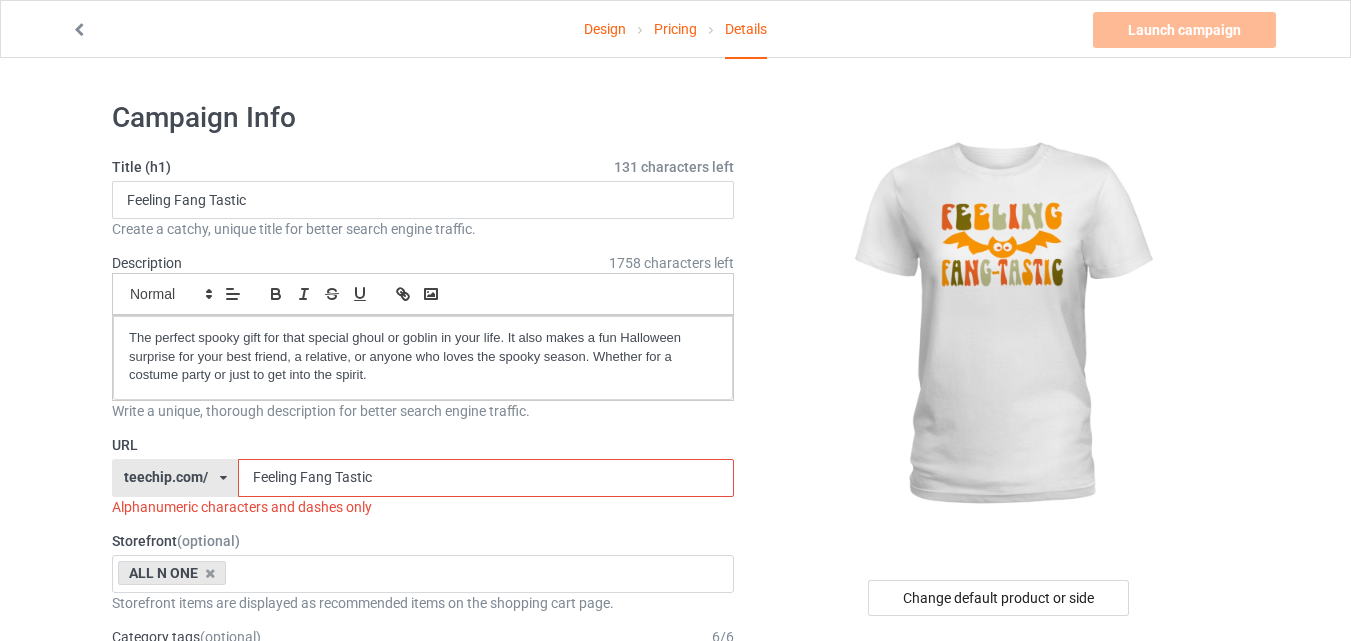 click on "Feeling Fang Tastic" at bounding box center (485, 478) 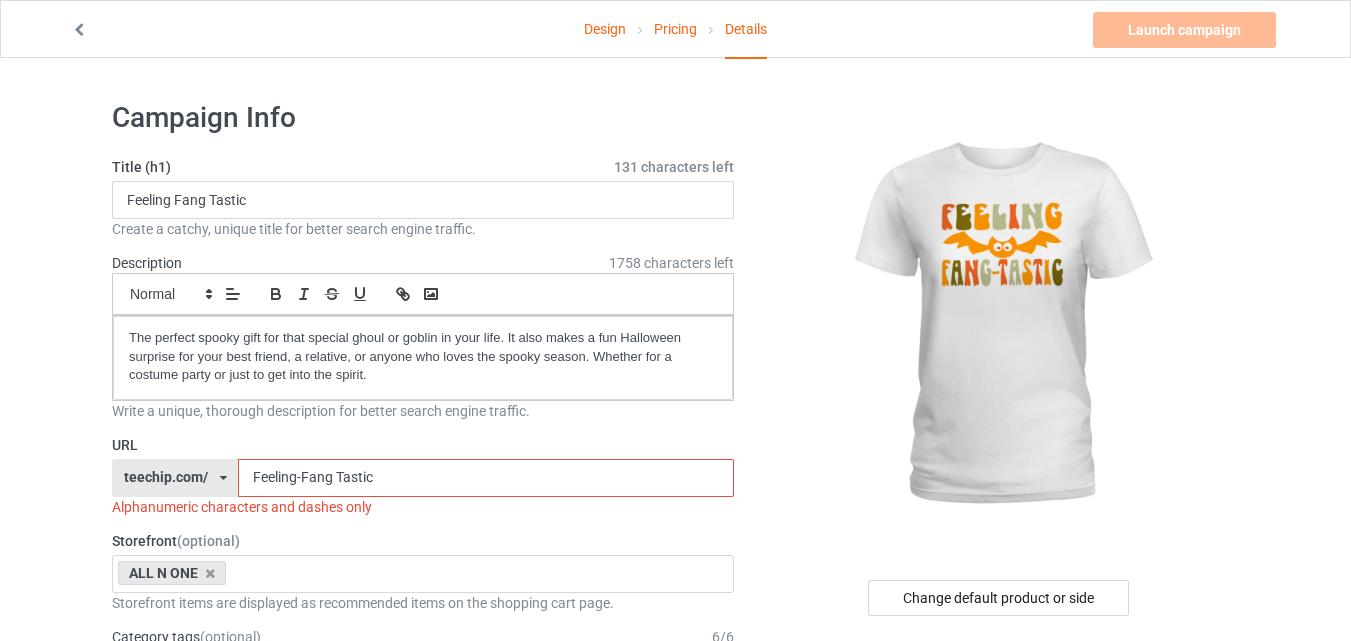 click on "Feeling-Fang Tastic" at bounding box center (485, 478) 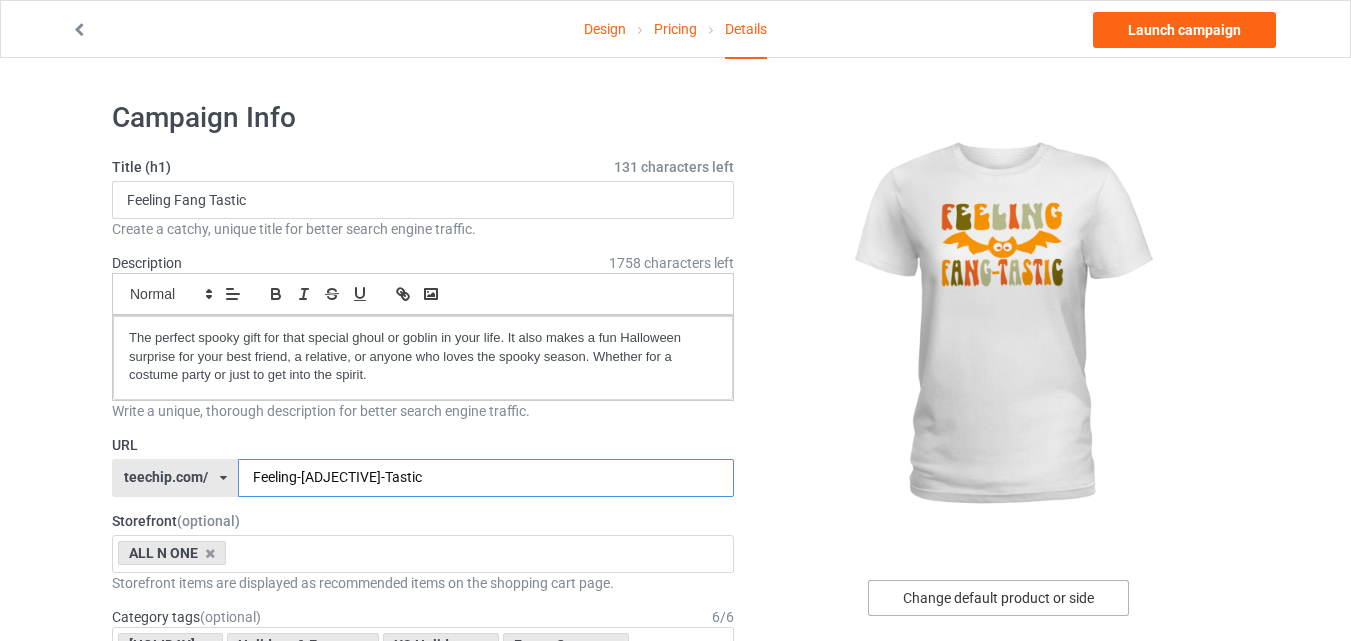 type on "Feeling-Fang-Tastic" 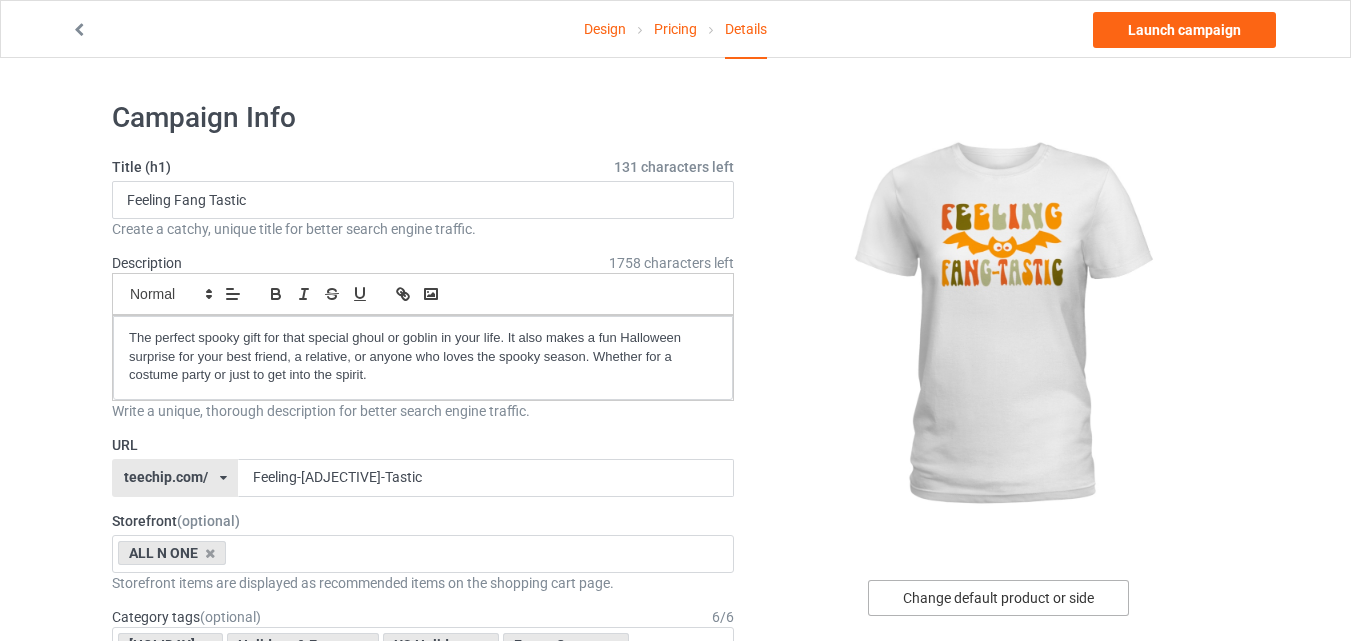 click on "Change default product or side" at bounding box center (998, 598) 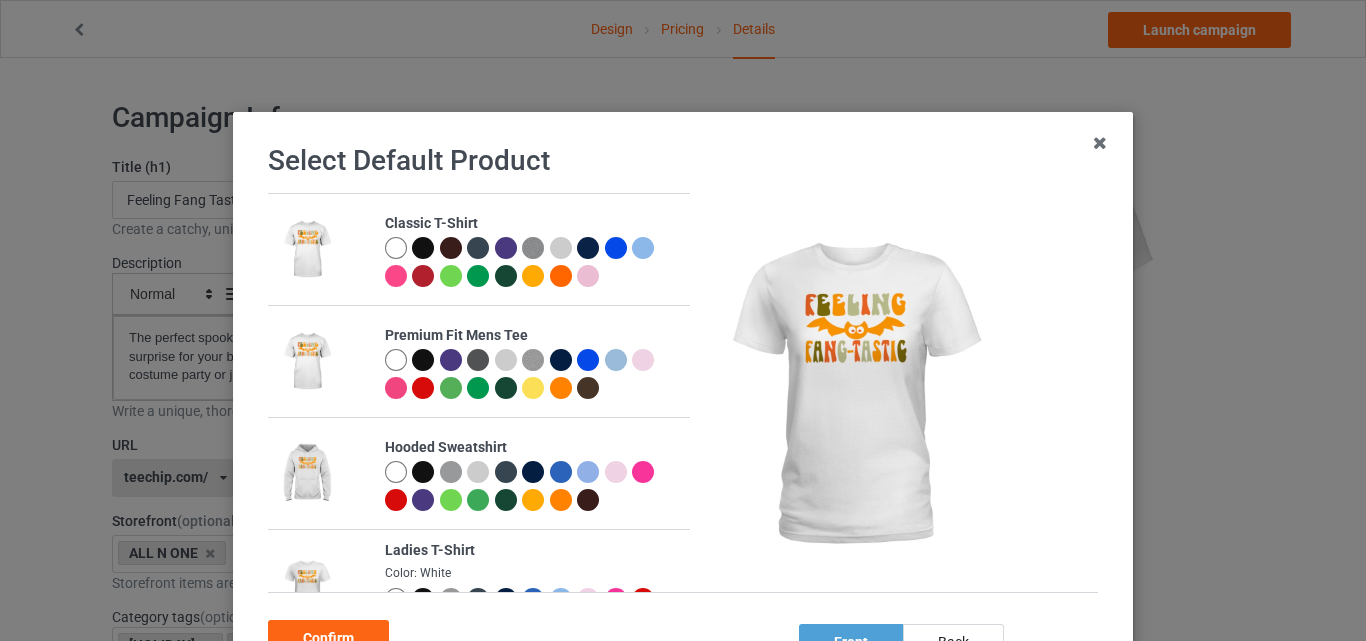 click at bounding box center (423, 248) 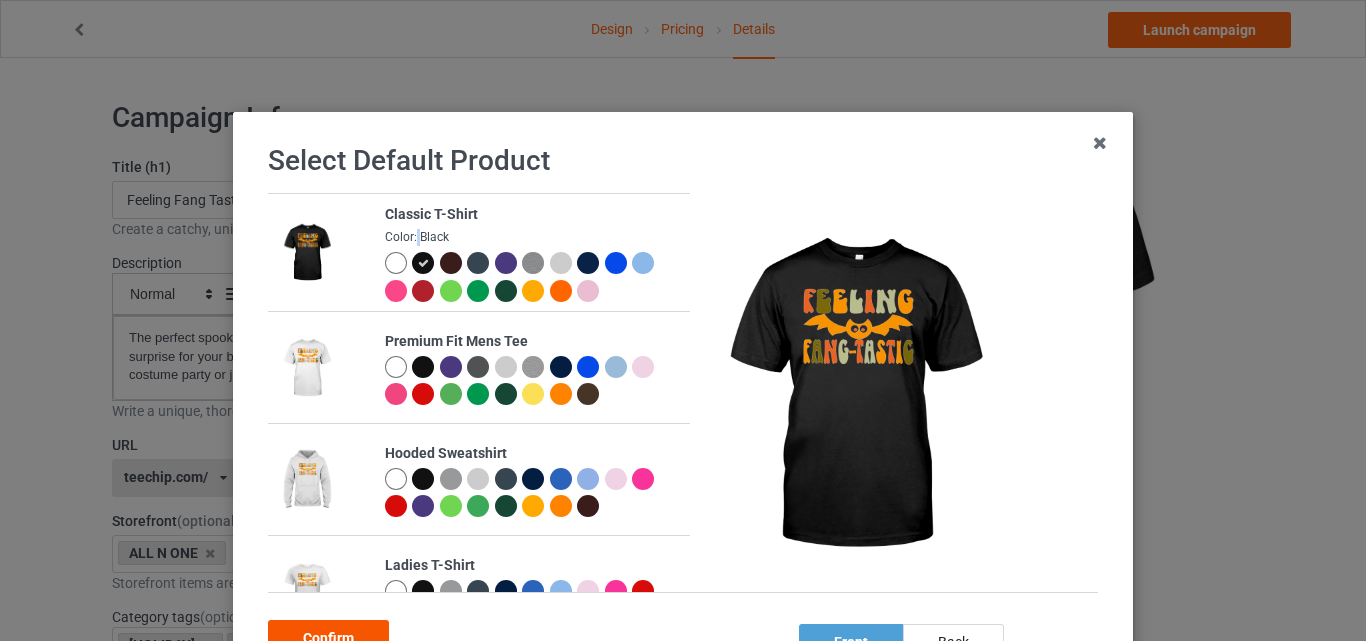 click on "Confirm" at bounding box center [328, 638] 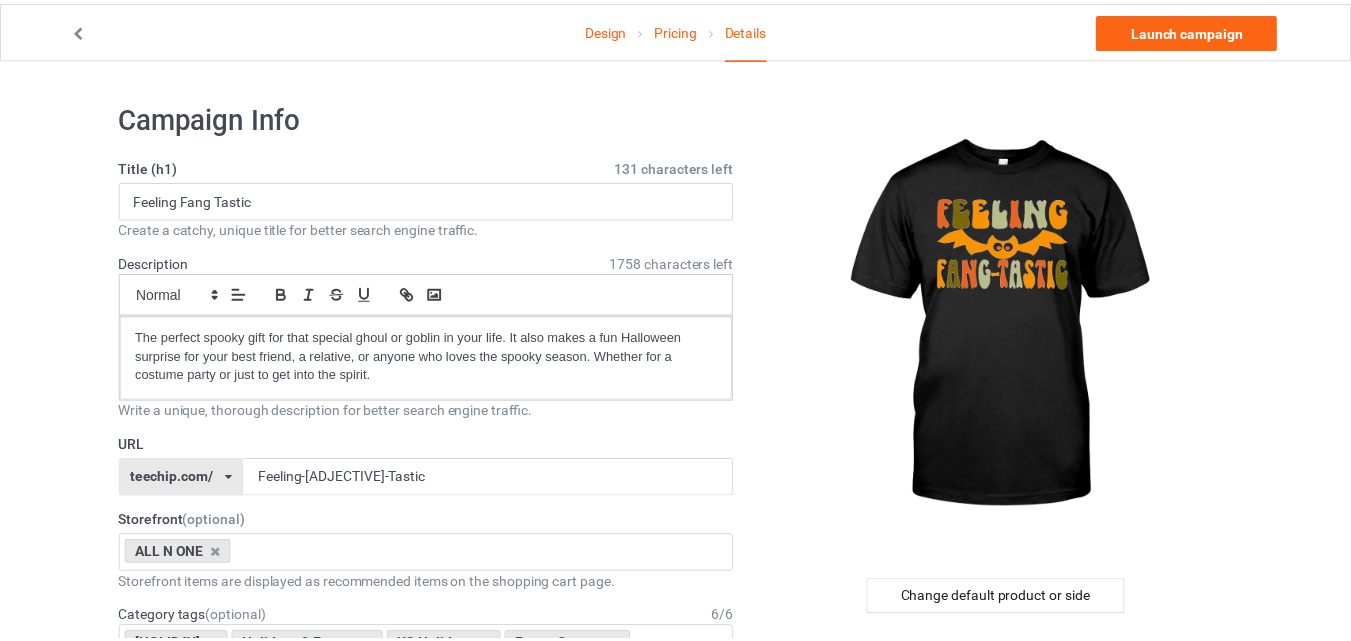 scroll, scrollTop: 353, scrollLeft: 0, axis: vertical 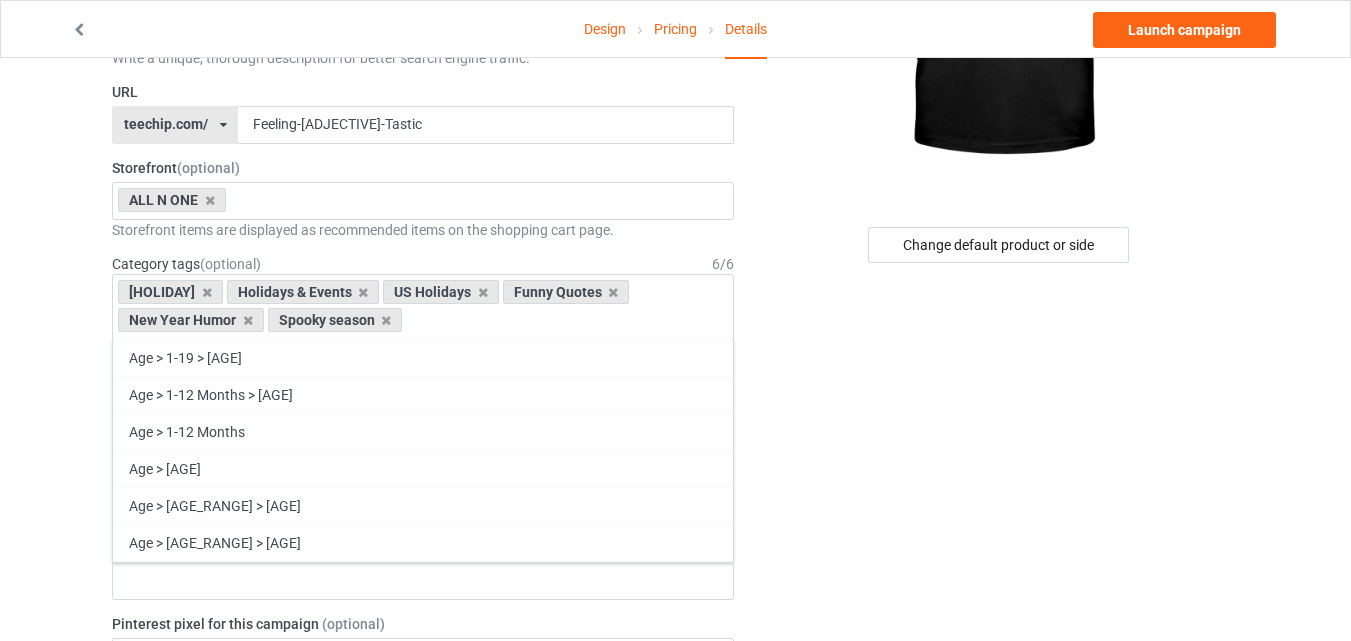 click on "Change default product or side" at bounding box center (1000, 755) 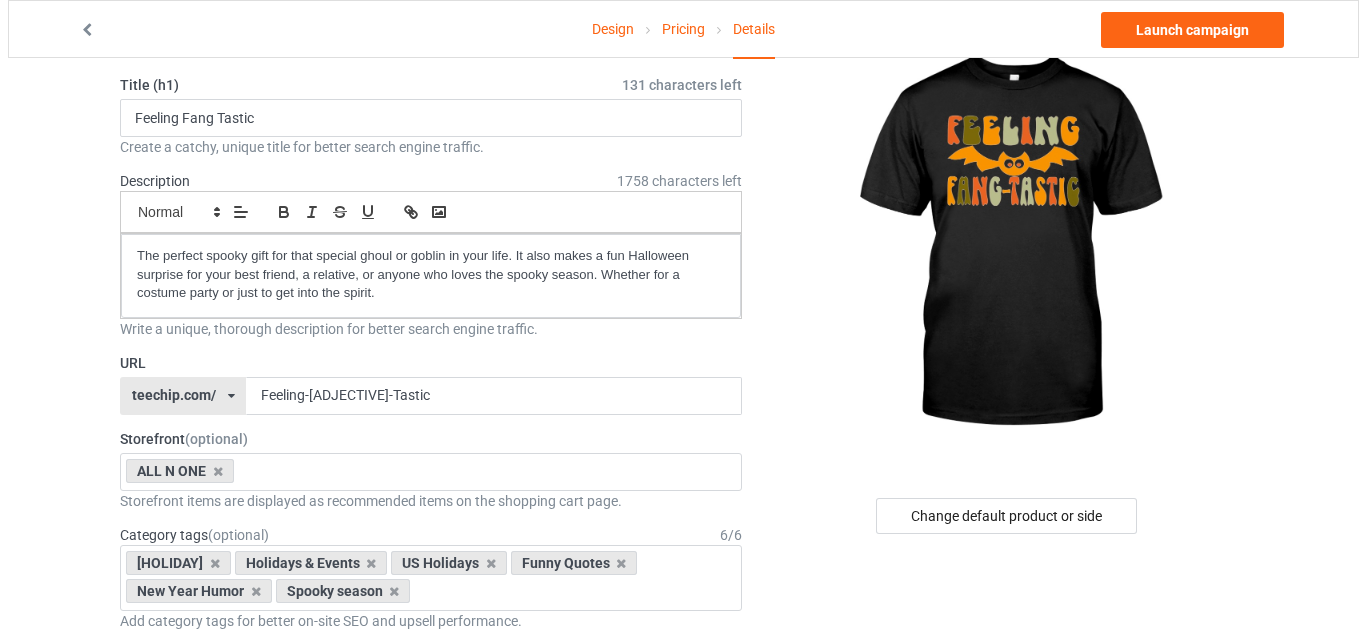scroll, scrollTop: 0, scrollLeft: 0, axis: both 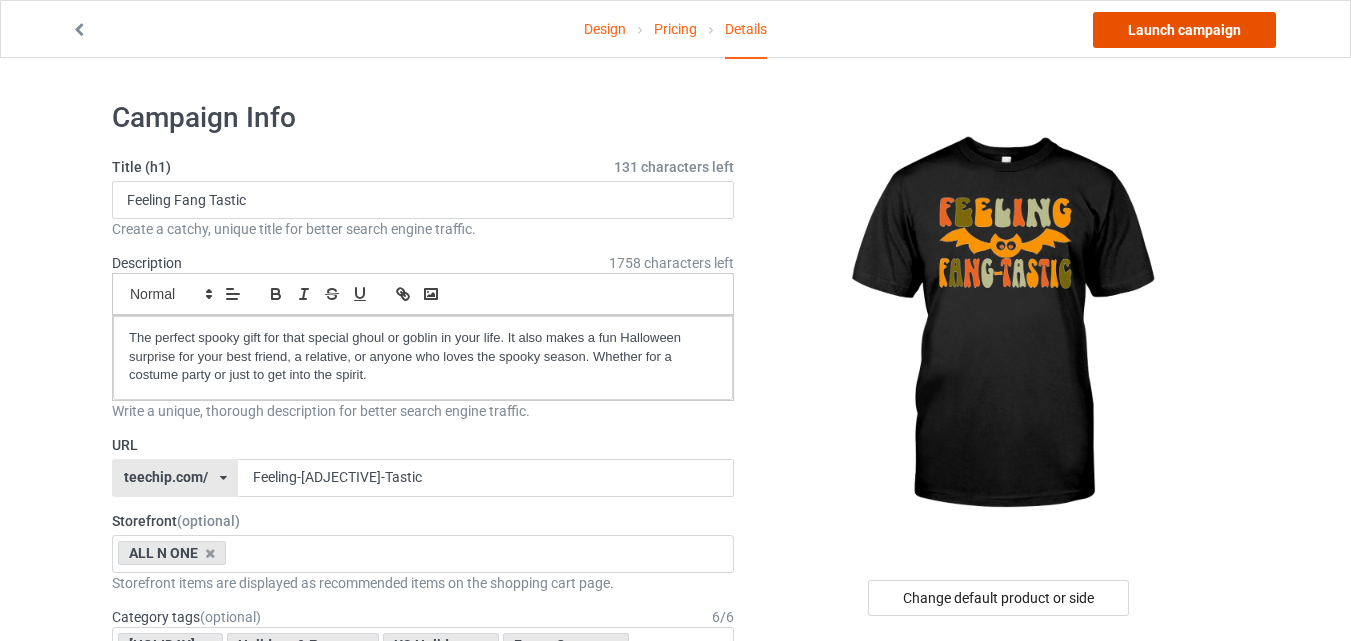 click on "[ACTION] [EVENT]" at bounding box center [1184, 30] 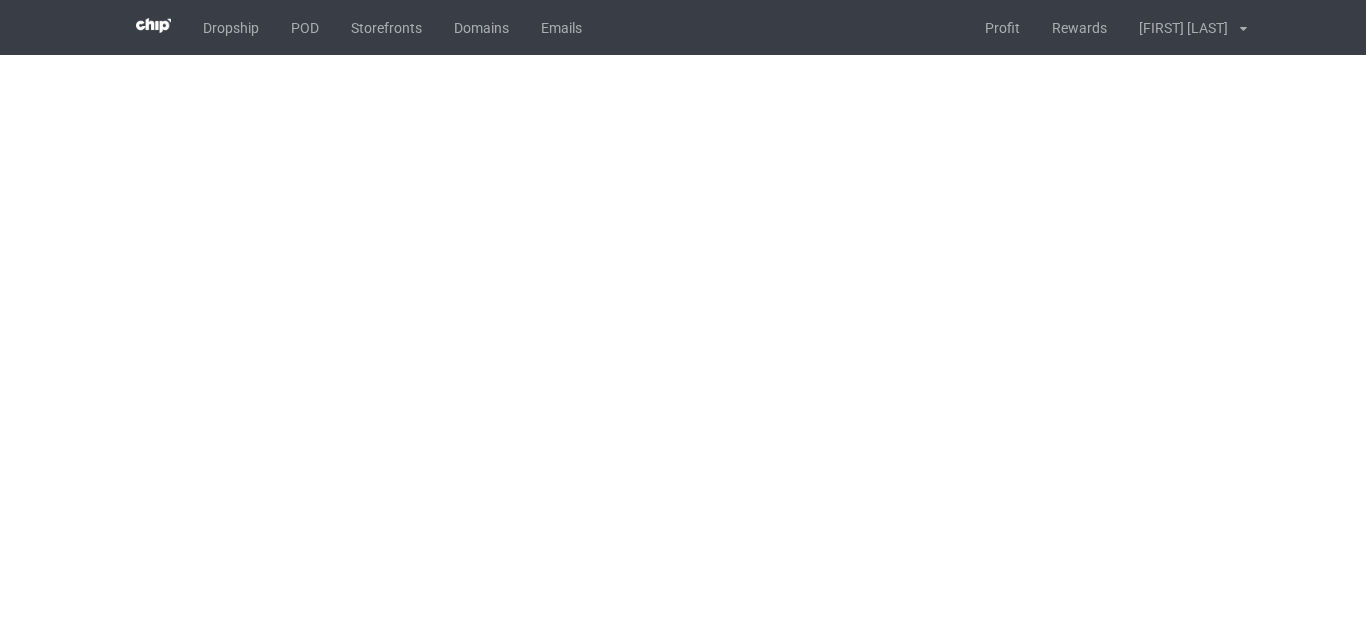 scroll, scrollTop: 0, scrollLeft: 0, axis: both 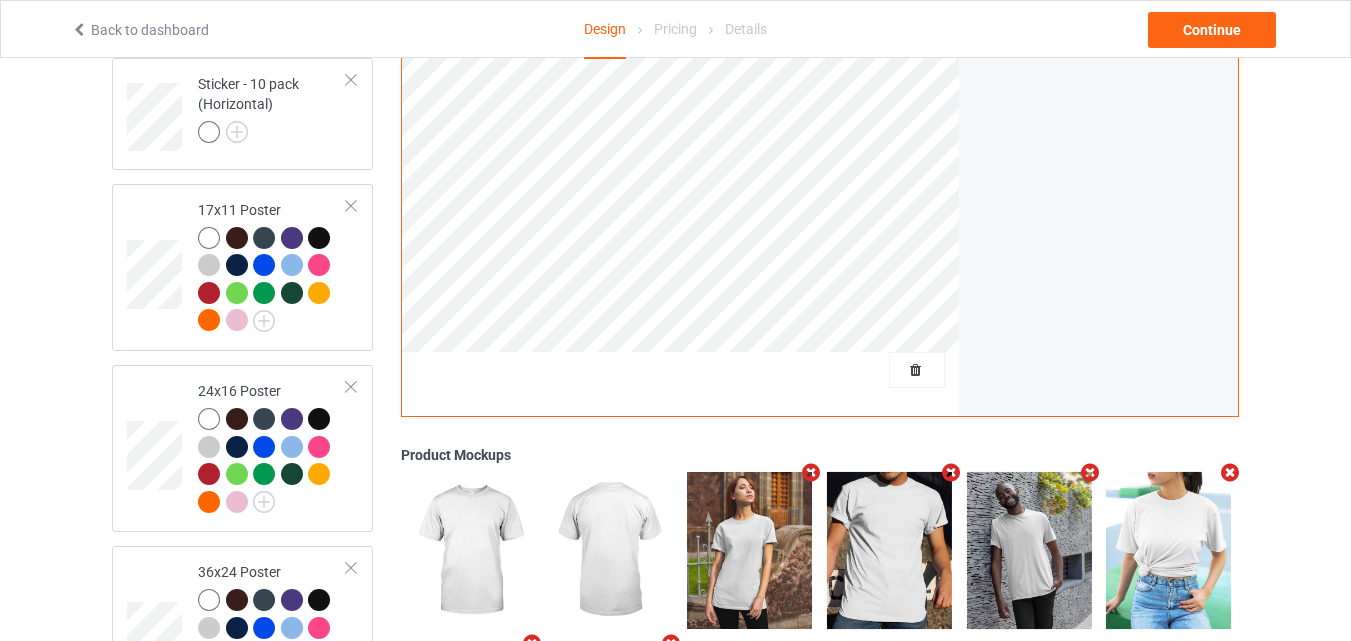 click on "Design Select colors for each of the products and upload an artwork file to design your product. Classic T-Shirt Premium Fit Mens Tee Hooded Sweatshirt Ladies T-Shirt Long Sleeve Tee Crewneck Sweatshirt Youth T-Shirt Sticker - Single (Horizontal) Sticker - 2 pack (Horizontal) Sticker - 4 pack (Horizontal) Sticker - 6 pack (Horizontal) Sticker - 8 pack (Horizontal) Sticker - 10 pack (Horizontal) 17x11 Poster 24x16 Poster 36x24 Poster Add product Front Back Artwork Personalized text Artwork Move and resize the design until you have found your desired placement Product Mockups" at bounding box center (675, -583) 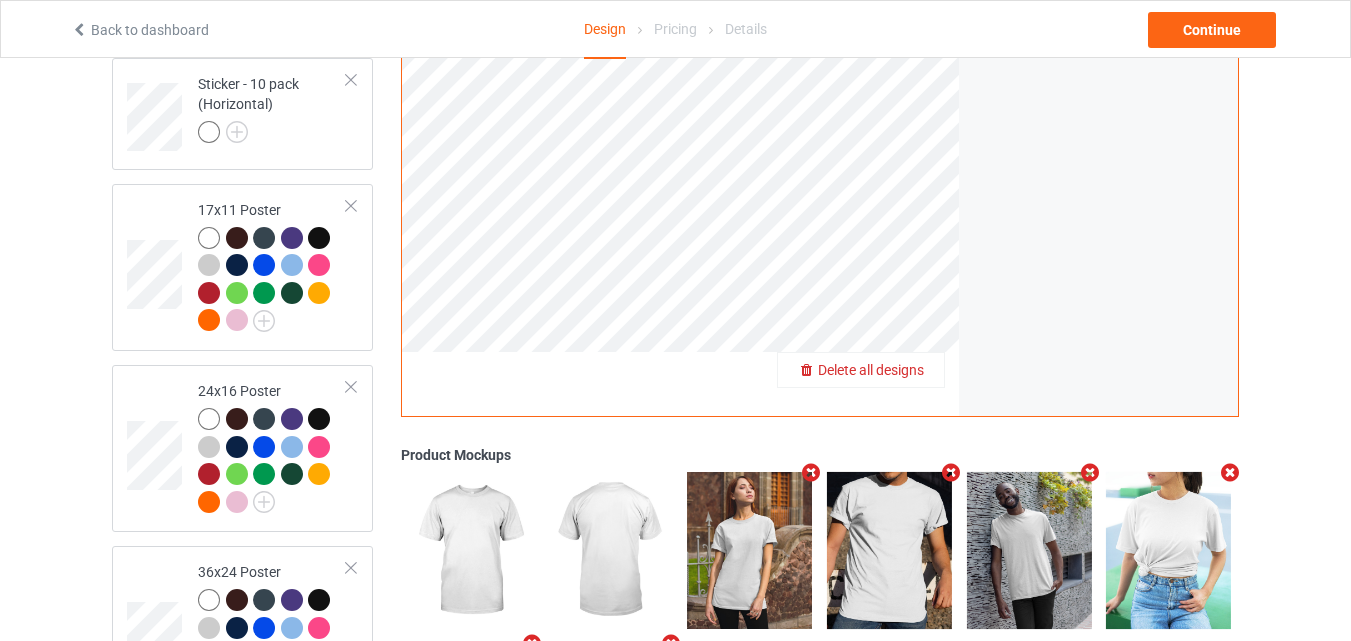 click on "Delete all designs" at bounding box center [871, 371] 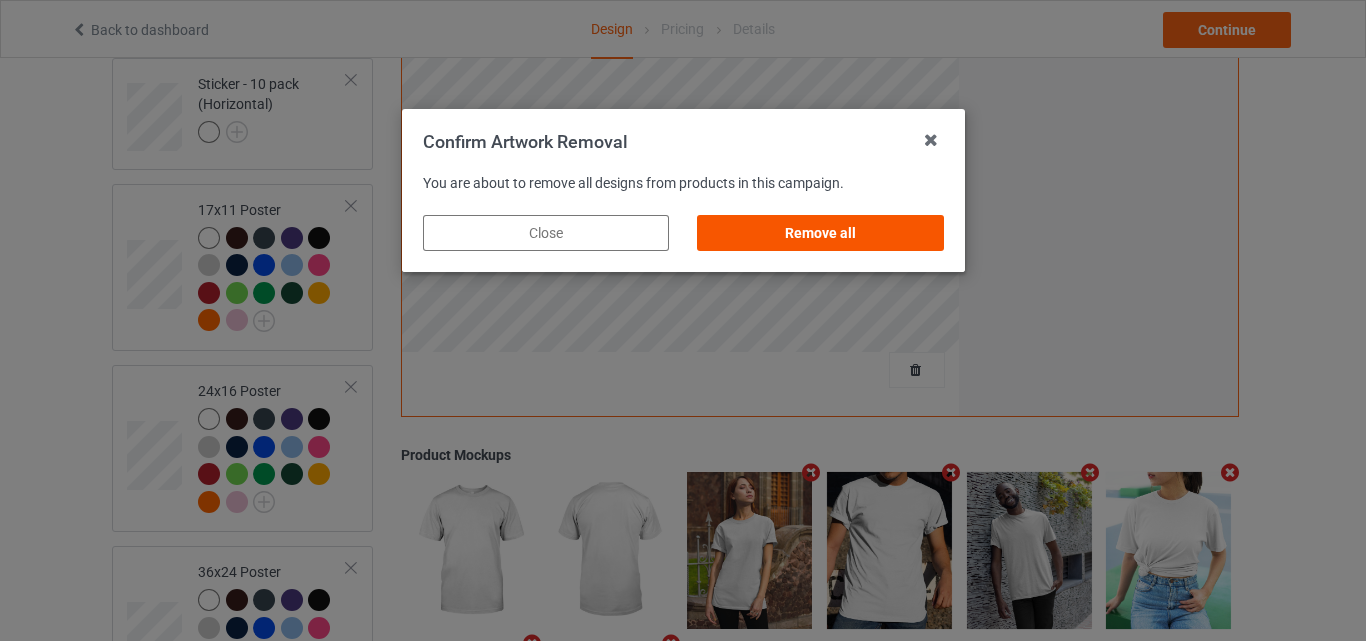 click on "Remove all" at bounding box center (820, 233) 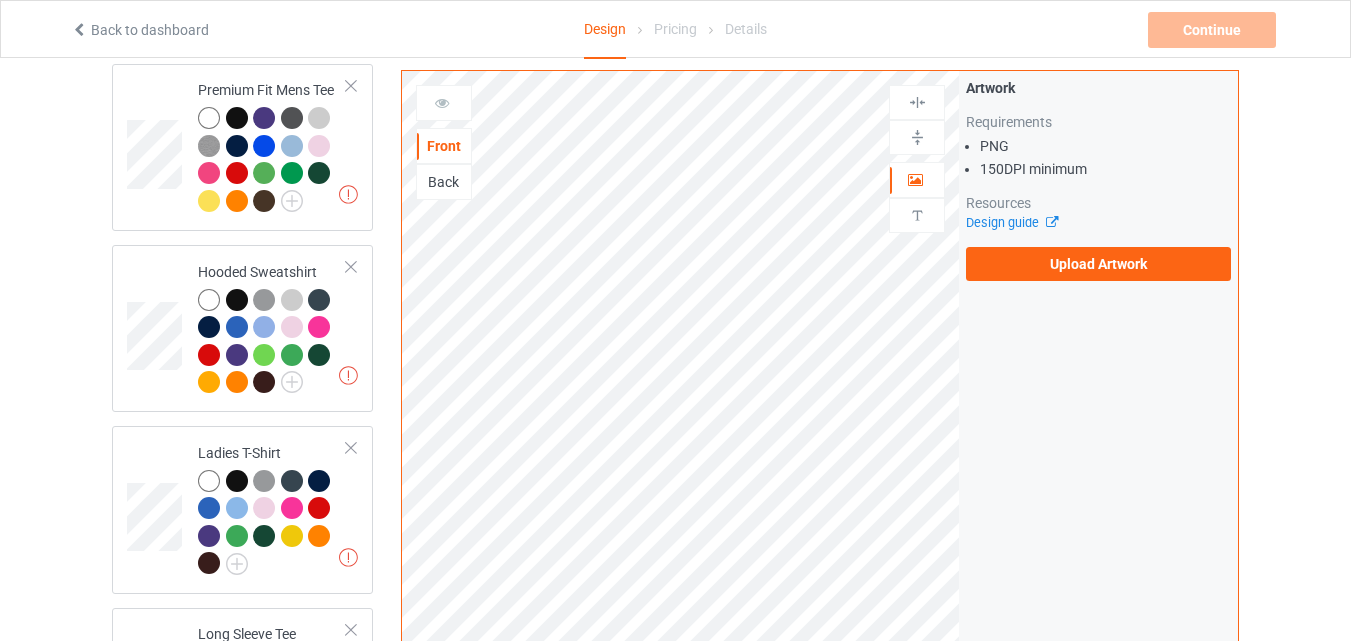 scroll, scrollTop: 271, scrollLeft: 0, axis: vertical 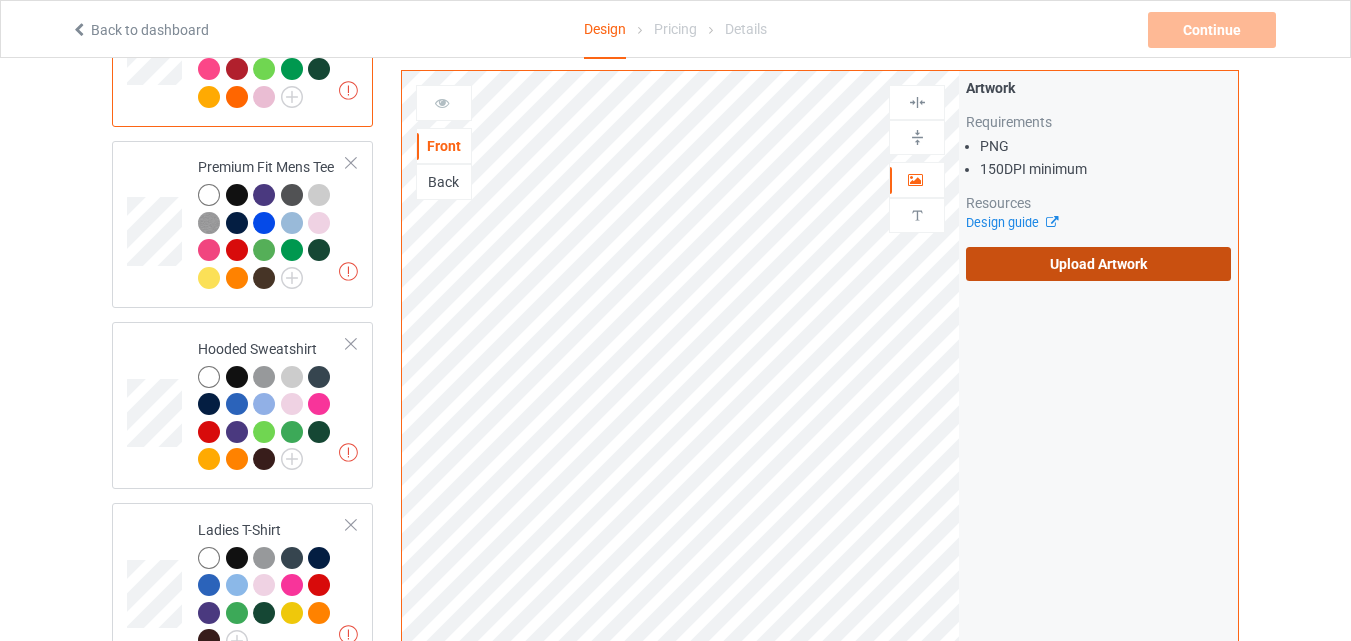 click on "Upload Artwork" at bounding box center (1098, 264) 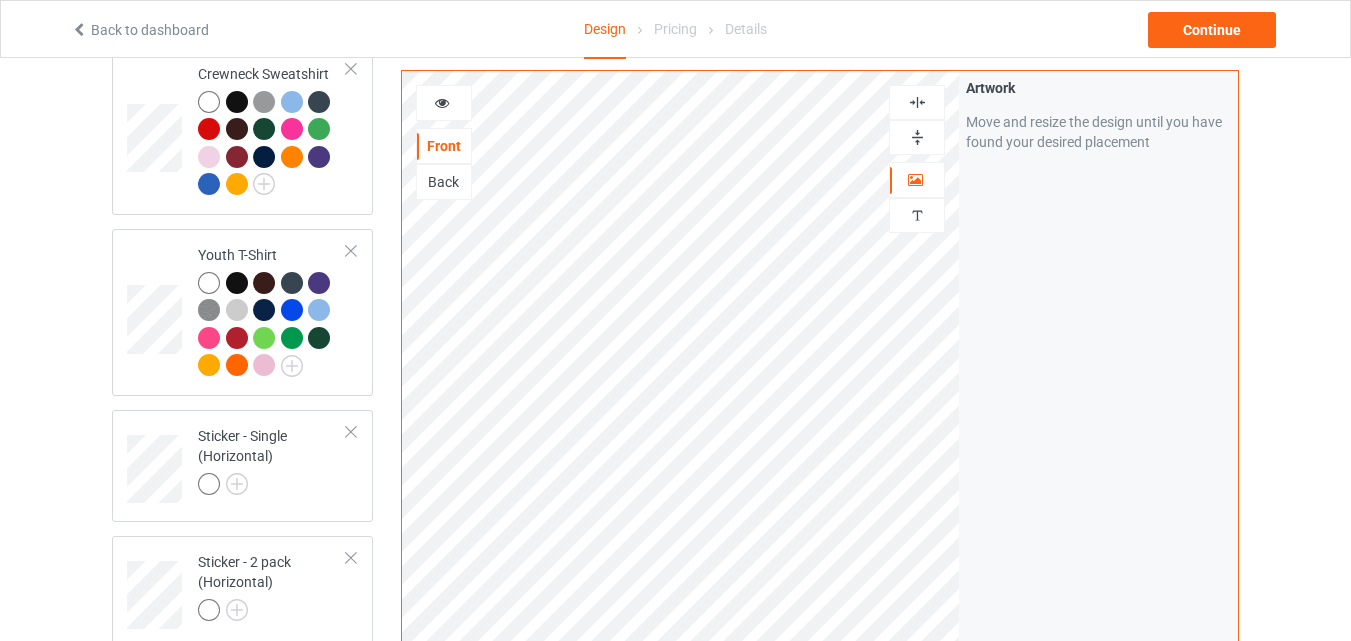 scroll, scrollTop: 1190, scrollLeft: 0, axis: vertical 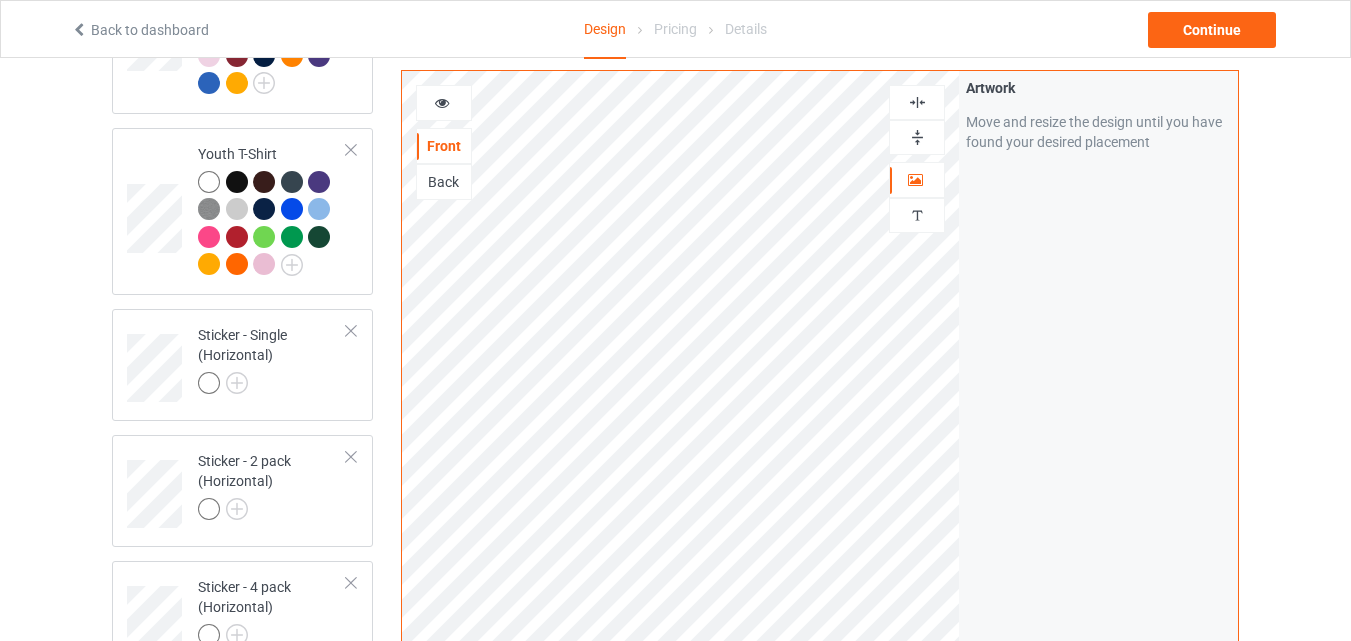 click on "Design Select colors for each of the products and upload an artwork file to design your product. Classic T-Shirt Premium Fit Mens Tee Hooded Sweatshirt Ladies T-Shirt Long Sleeve Tee Crewneck Sweatshirt Youth T-Shirt Sticker - Single (Horizontal) Sticker - 2 pack (Horizontal) Sticker - 4 pack (Horizontal) Sticker - 6 pack (Horizontal) Sticker - 8 pack (Horizontal) Sticker - 10 pack (Horizontal) 17x11 Poster 24x16 Poster 36x24 Poster Add product Front Back Artwork Personalized text Artwork Move and resize the design until you have found your desired placement Product Mockups" at bounding box center (675, 298) 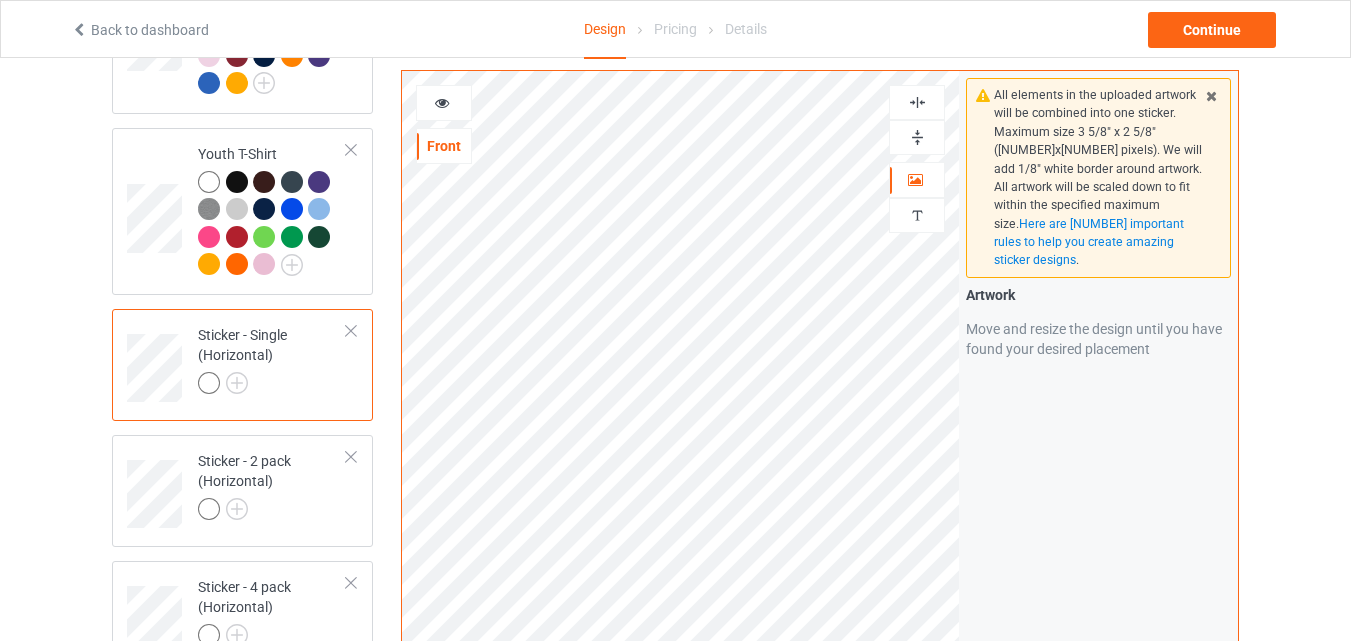 click at bounding box center [917, 102] 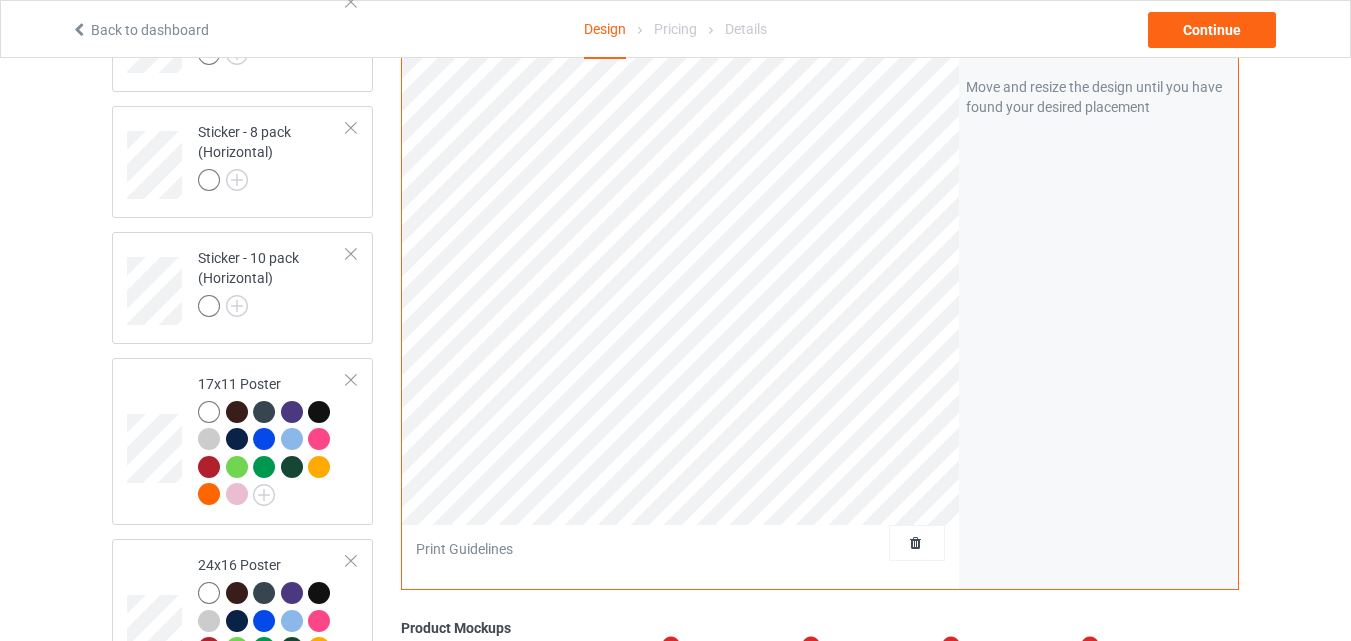 scroll, scrollTop: 1931, scrollLeft: 0, axis: vertical 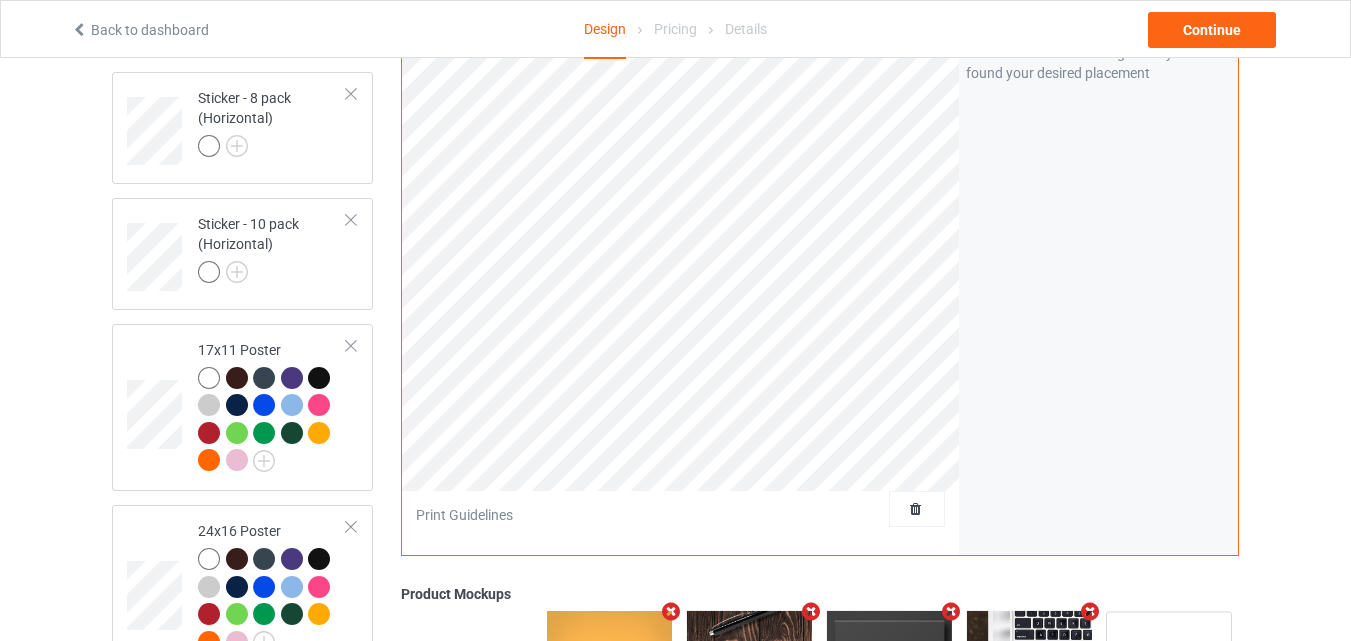 click on "Design Select colors for each of the products and upload an artwork file to design your product. Classic T-Shirt Premium Fit Mens Tee Hooded Sweatshirt Ladies T-Shirt Long Sleeve Tee Crewneck Sweatshirt Youth T-Shirt Sticker - Single (Horizontal) Sticker - 2 pack (Horizontal) Sticker - 4 pack (Horizontal) Sticker - 6 pack (Horizontal) Sticker - 8 pack (Horizontal) Sticker - 10 pack (Horizontal) 17x11 Poster 24x16 Poster 36x24 Poster Add product Front Artwork Personalized text Print Guidelines All elements in the uploaded artwork will be combined into one sticker. Maximum size 3 5/8" x 2 5/8" (525x725 pixels). We will add 1/8" white border around artwork. All artwork will be scaled down to fit within the specified maximum size. Here are 5 important rules to help you create amazing sticker designs . Artwork Move and resize the design until you have found your desired placement Product Mockups Add mockup Add mockup Add mockup" at bounding box center (675, -443) 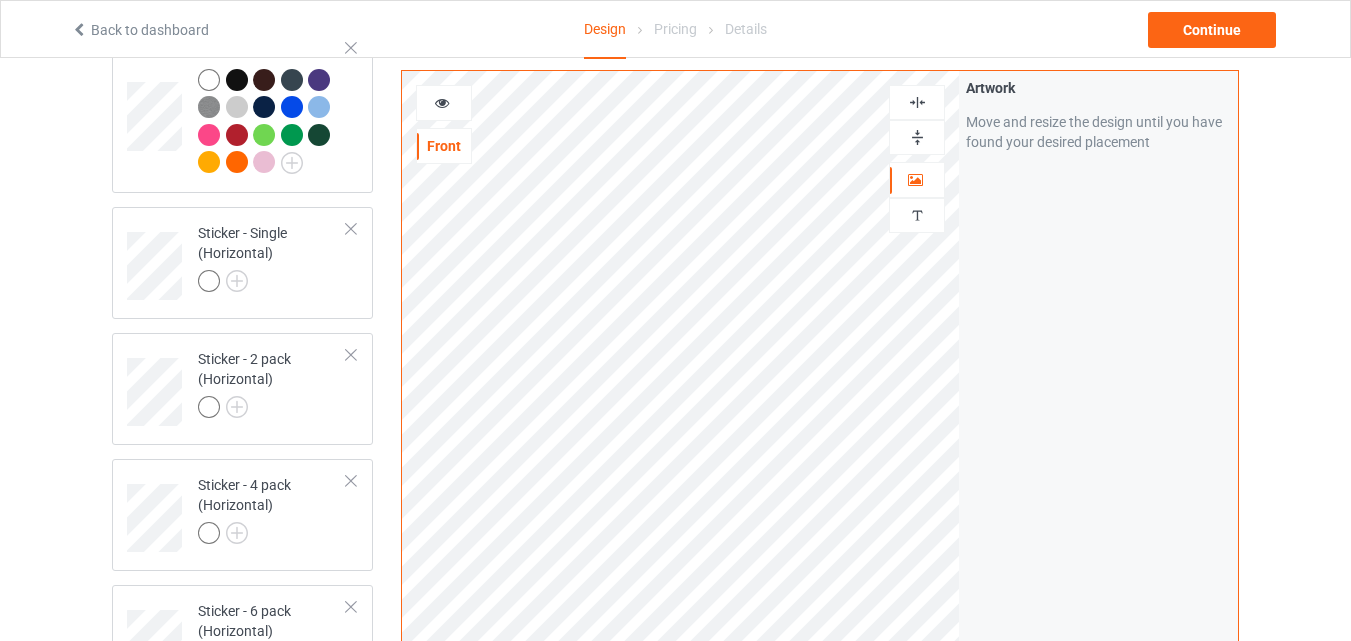 scroll, scrollTop: 1205, scrollLeft: 0, axis: vertical 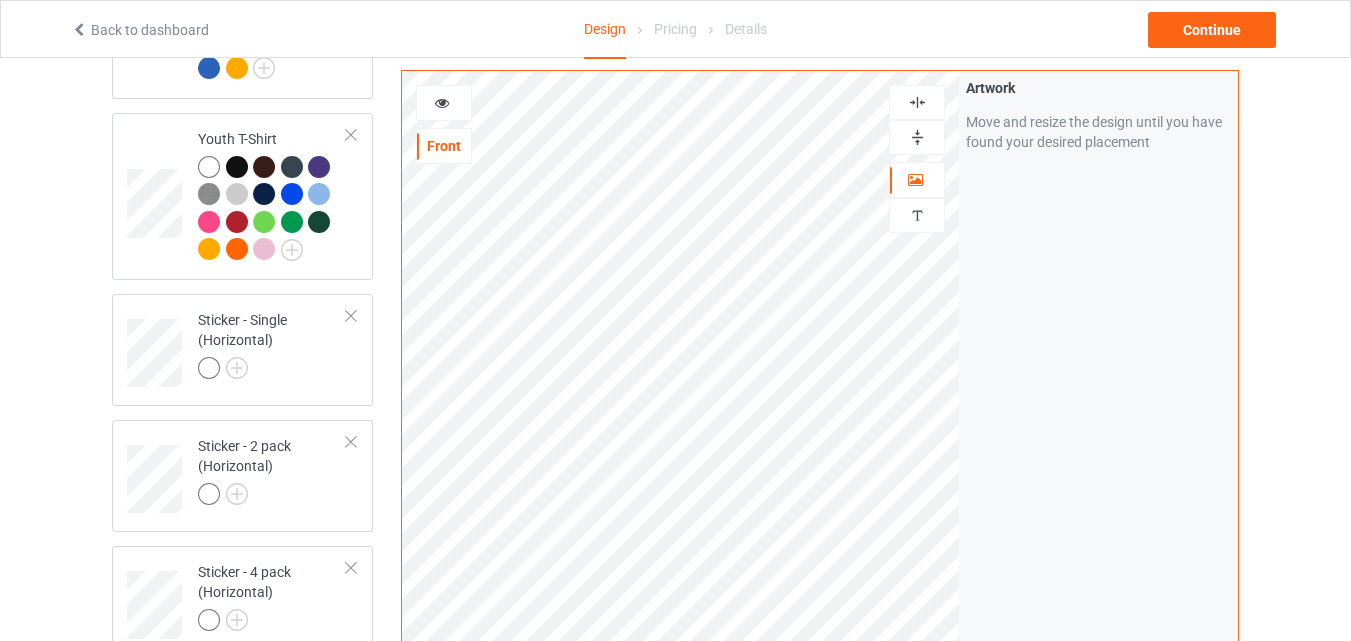 click at bounding box center (917, 102) 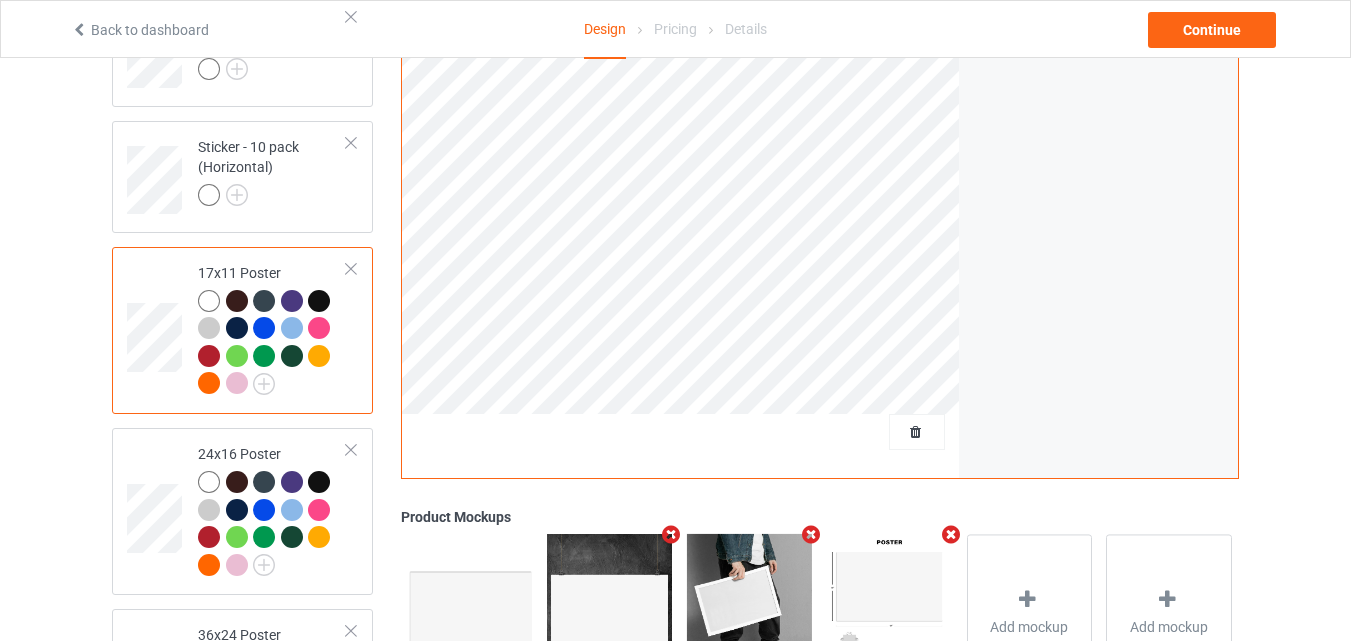 scroll, scrollTop: 2095, scrollLeft: 0, axis: vertical 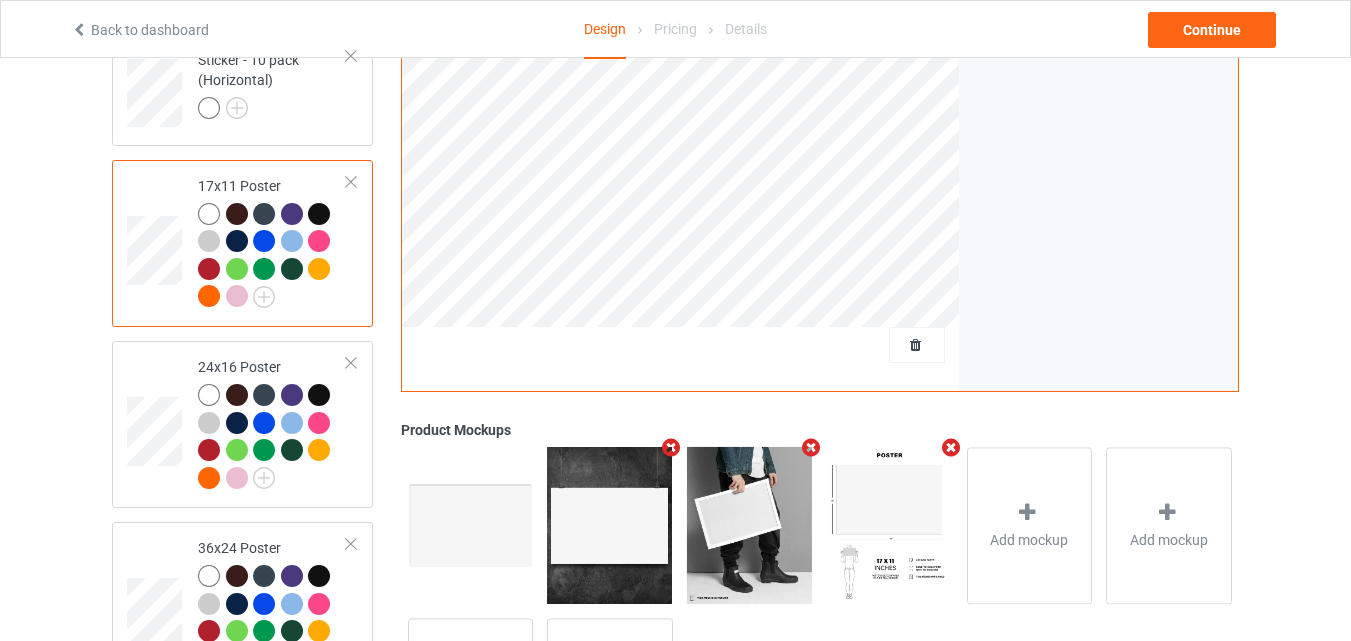 click on "Design Select colors for each of the products and upload an artwork file to design your product. Classic T-Shirt Premium Fit Mens Tee Hooded Sweatshirt Ladies T-Shirt Long Sleeve Tee Crewneck Sweatshirt Youth T-Shirt Sticker - Single (Horizontal) Sticker - 2 pack (Horizontal) Sticker - 4 pack (Horizontal) Sticker - 6 pack (Horizontal) Sticker - 8 pack (Horizontal) Sticker - 10 pack (Horizontal) 17x11 Poster 24x16 Poster 36x24 Poster Add product Front Artwork Personalized text Artwork Move and resize the design until you have found your desired placement Product Mockups Add mockup Add mockup Add mockup Add mockup" at bounding box center [675, -607] 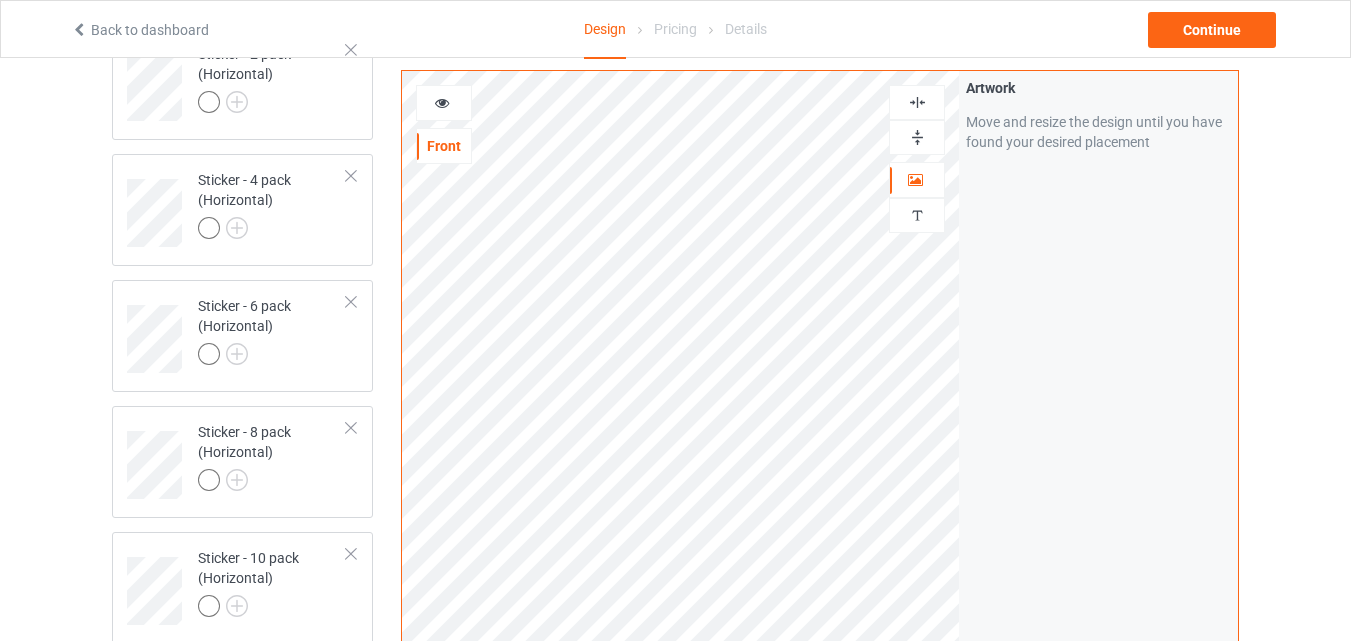 scroll, scrollTop: 1553, scrollLeft: 0, axis: vertical 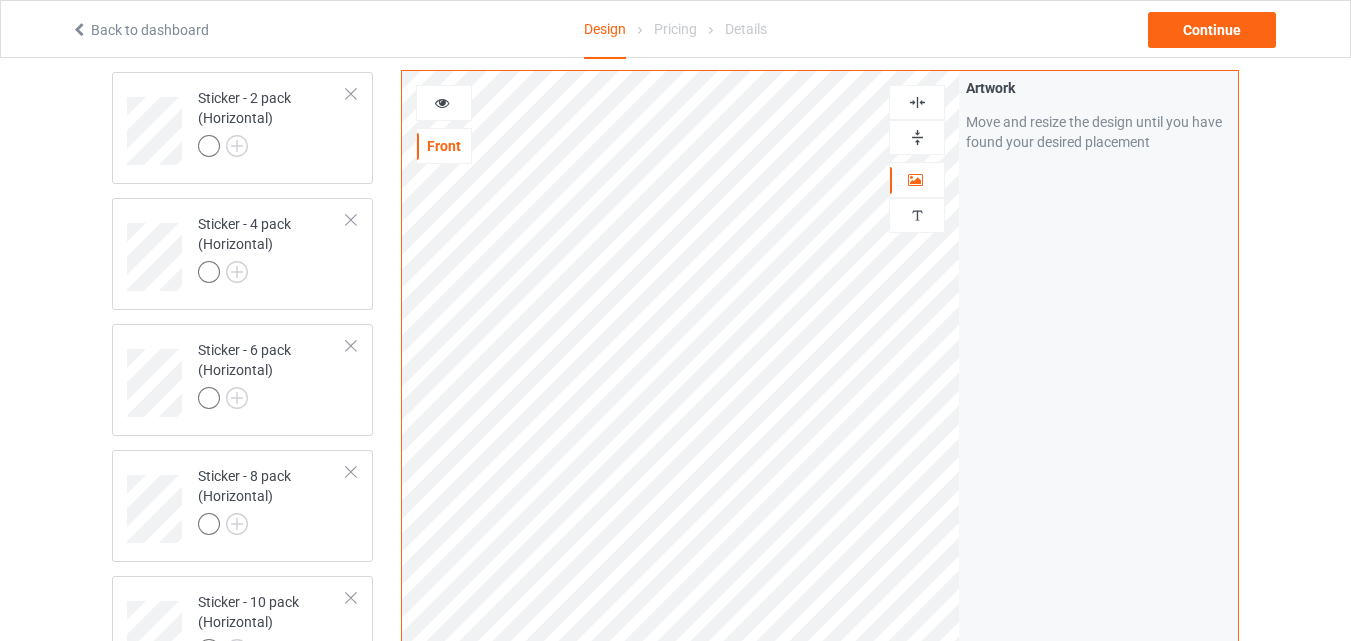 click on "Design Select colors for each of the products and upload an artwork file to design your product. Classic T-Shirt Premium Fit Mens Tee Hooded Sweatshirt Ladies T-Shirt Long Sleeve Tee Crewneck Sweatshirt Youth T-Shirt Sticker - Single (Horizontal) Sticker - 2 pack (Horizontal) Sticker - 4 pack (Horizontal) Sticker - 6 pack (Horizontal) Sticker - 8 pack (Horizontal) Sticker - 10 pack (Horizontal) 17x11 Poster 24x16 Poster 36x24 Poster Add product Front Artwork Personalized text Artwork Move and resize the design until you have found your desired placement Product Mockups Add mockup Add mockup" at bounding box center [675, -65] 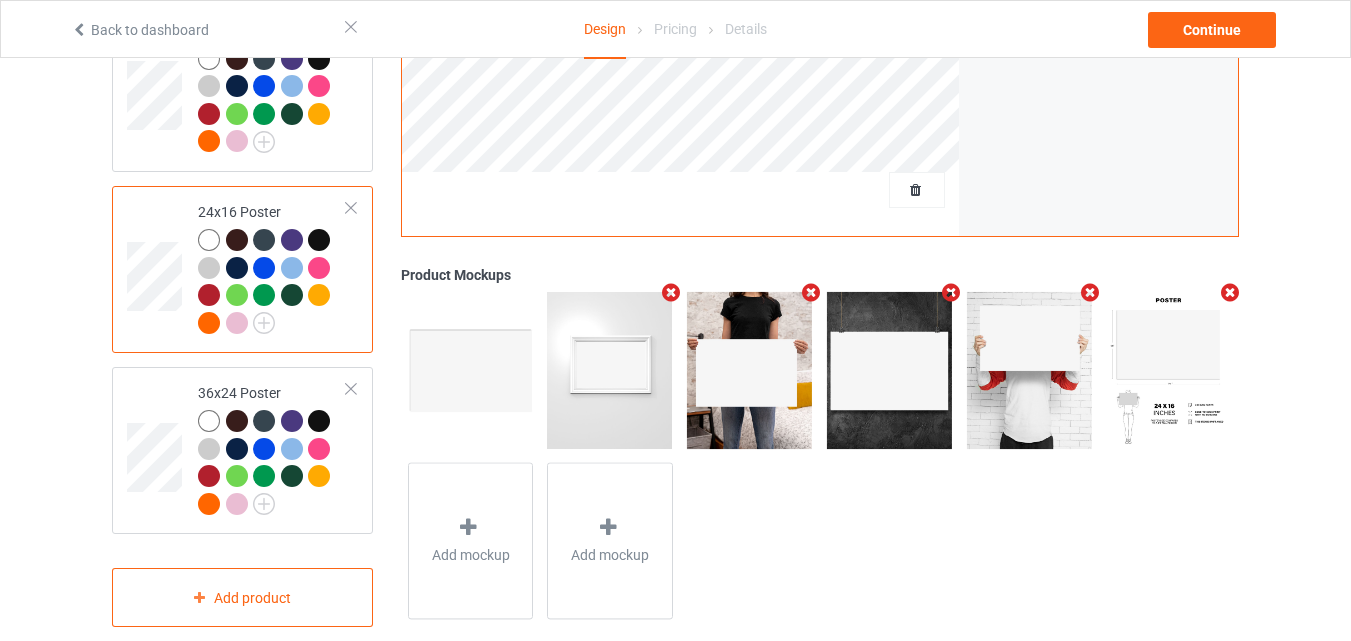 scroll, scrollTop: 2289, scrollLeft: 0, axis: vertical 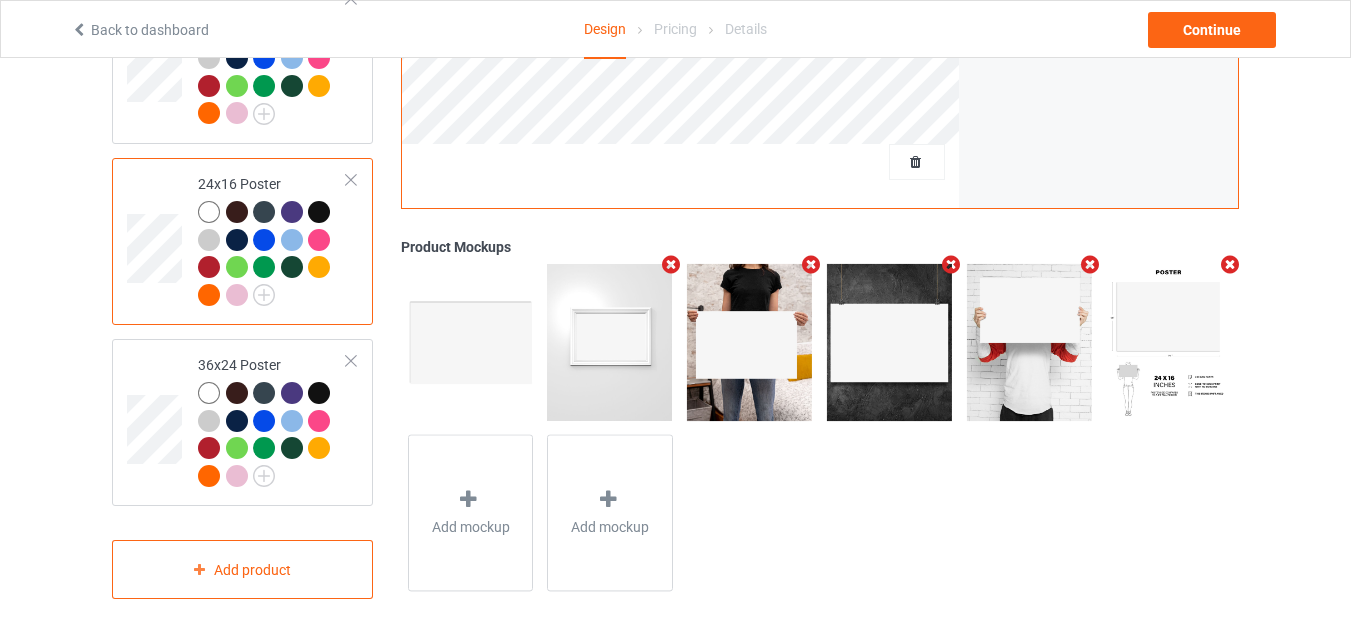 click on "Design Select colors for each of the products and upload an artwork file to design your product. Classic T-Shirt Premium Fit Mens Tee Hooded Sweatshirt Ladies T-Shirt Long Sleeve Tee Crewneck Sweatshirt Youth T-Shirt Sticker - Single (Horizontal) Sticker - 2 pack (Horizontal) Sticker - 4 pack (Horizontal) Sticker - 6 pack (Horizontal) Sticker - 8 pack (Horizontal) Sticker - 10 pack (Horizontal) 17x11 Poster 24x16 Poster 36x24 Poster Add product Front Artwork Personalized text Artwork Move and resize the design until you have found your desired placement Product Mockups Add mockup Add mockup" at bounding box center (675, -790) 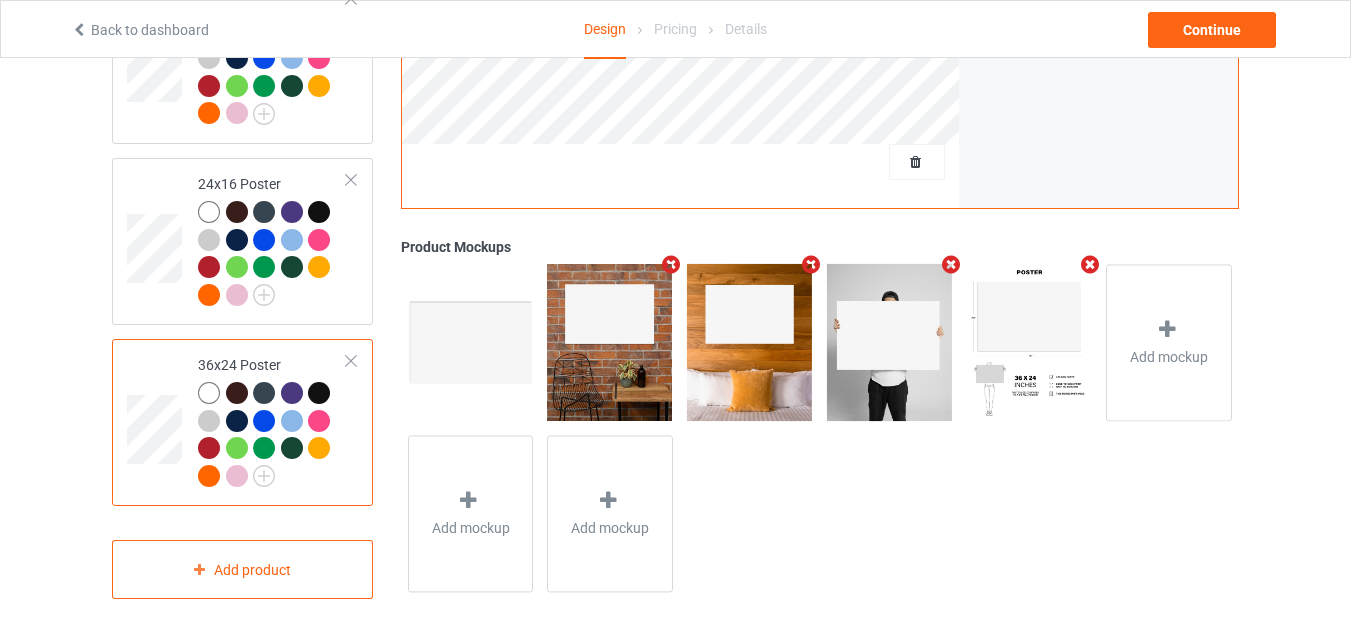 click on "Design Select colors for each of the products and upload an artwork file to design your product. Classic T-Shirt Premium Fit Mens Tee Hooded Sweatshirt Ladies T-Shirt Long Sleeve Tee Crewneck Sweatshirt Youth T-Shirt Sticker - Single (Horizontal) Sticker - 2 pack (Horizontal) Sticker - 4 pack (Horizontal) Sticker - 6 pack (Horizontal) Sticker - 8 pack (Horizontal) Sticker - 10 pack (Horizontal) 17x11 Poster 24x16 Poster 36x24 Poster Add product Front Artwork Personalized text Artwork Move and resize the design until you have found your desired placement Product Mockups Add mockup Add mockup Add mockup" at bounding box center [675, -790] 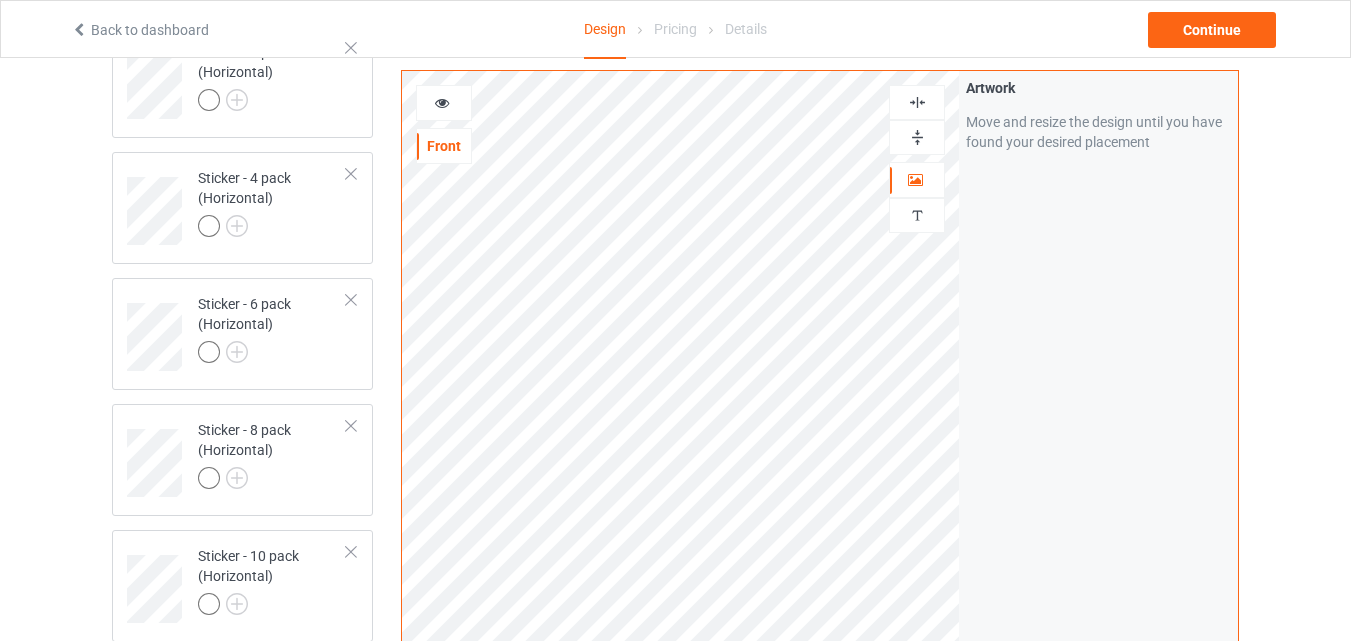 scroll, scrollTop: 1169, scrollLeft: 0, axis: vertical 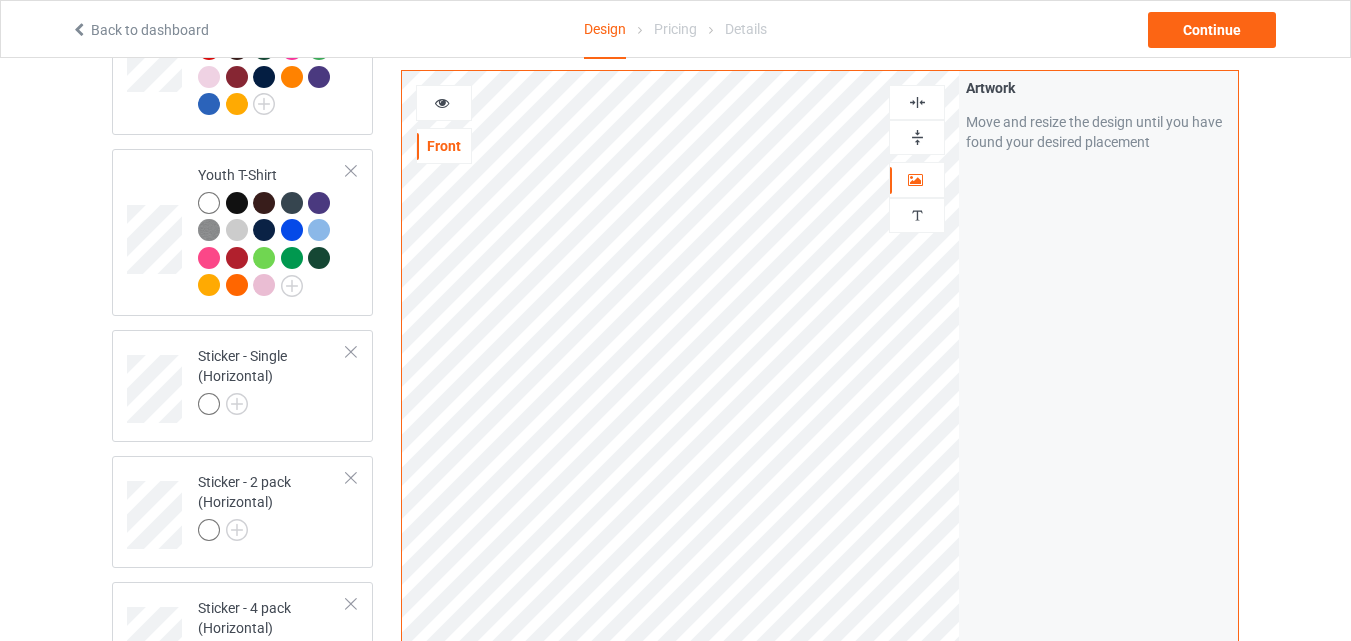 click at bounding box center (917, 137) 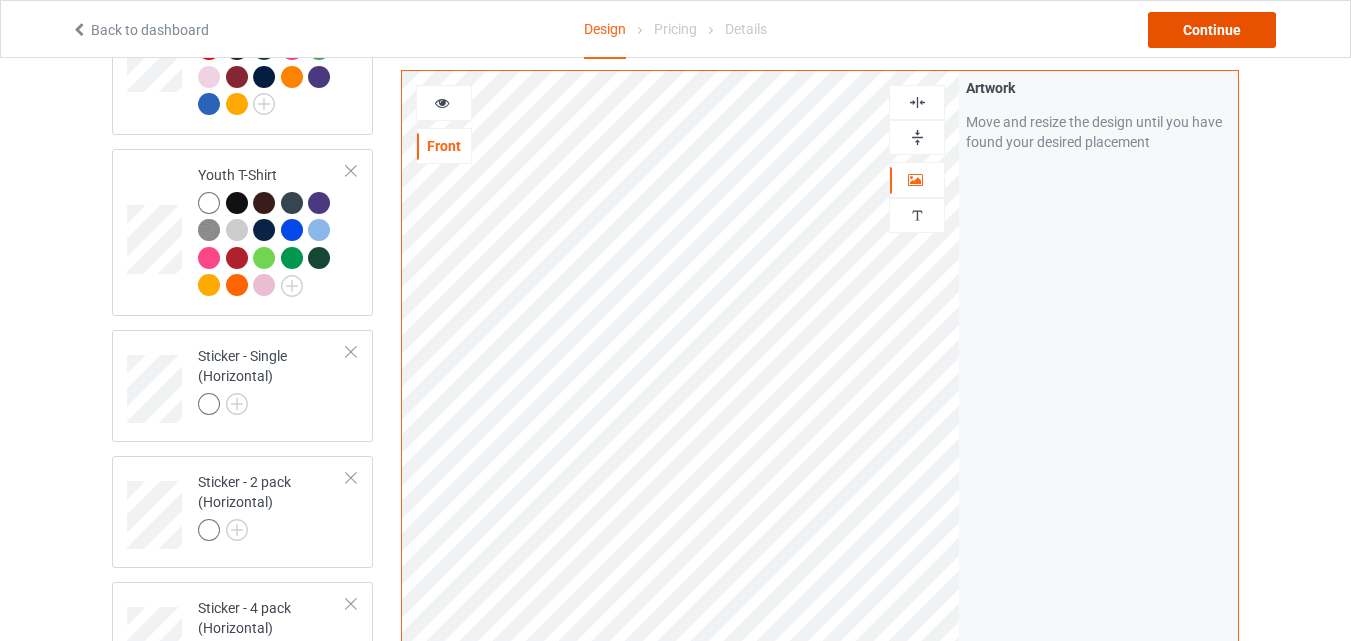click on "Continue" at bounding box center (1212, 30) 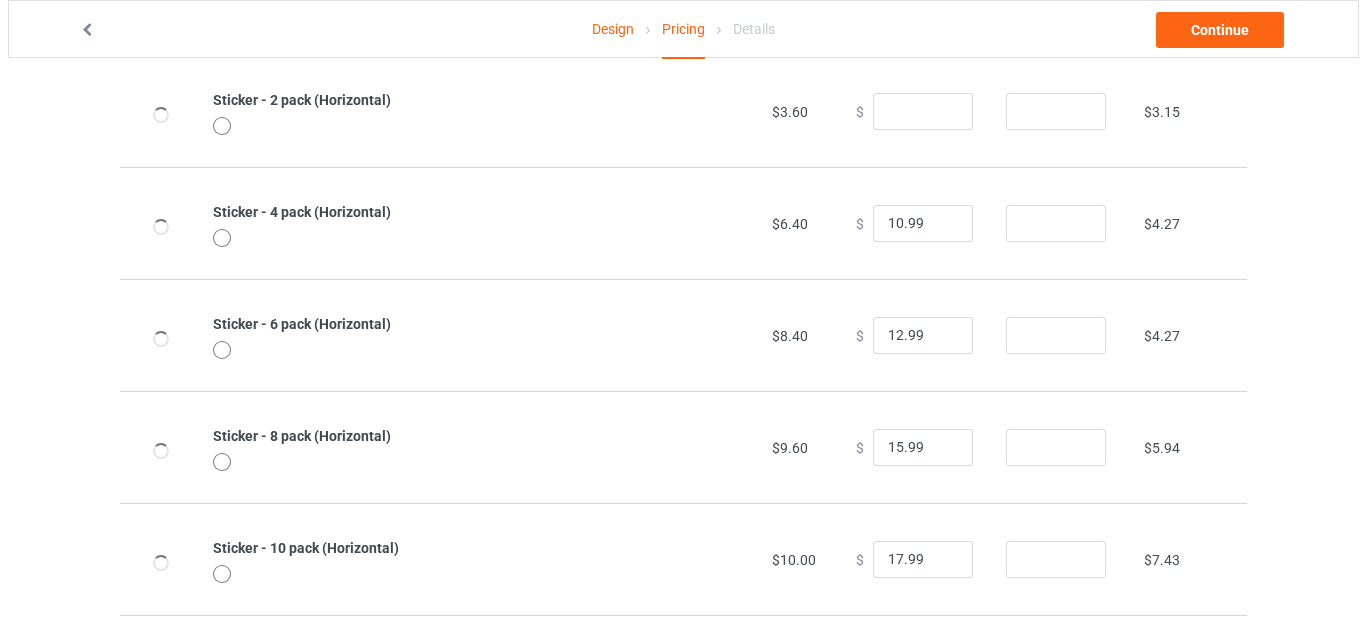 scroll, scrollTop: 0, scrollLeft: 0, axis: both 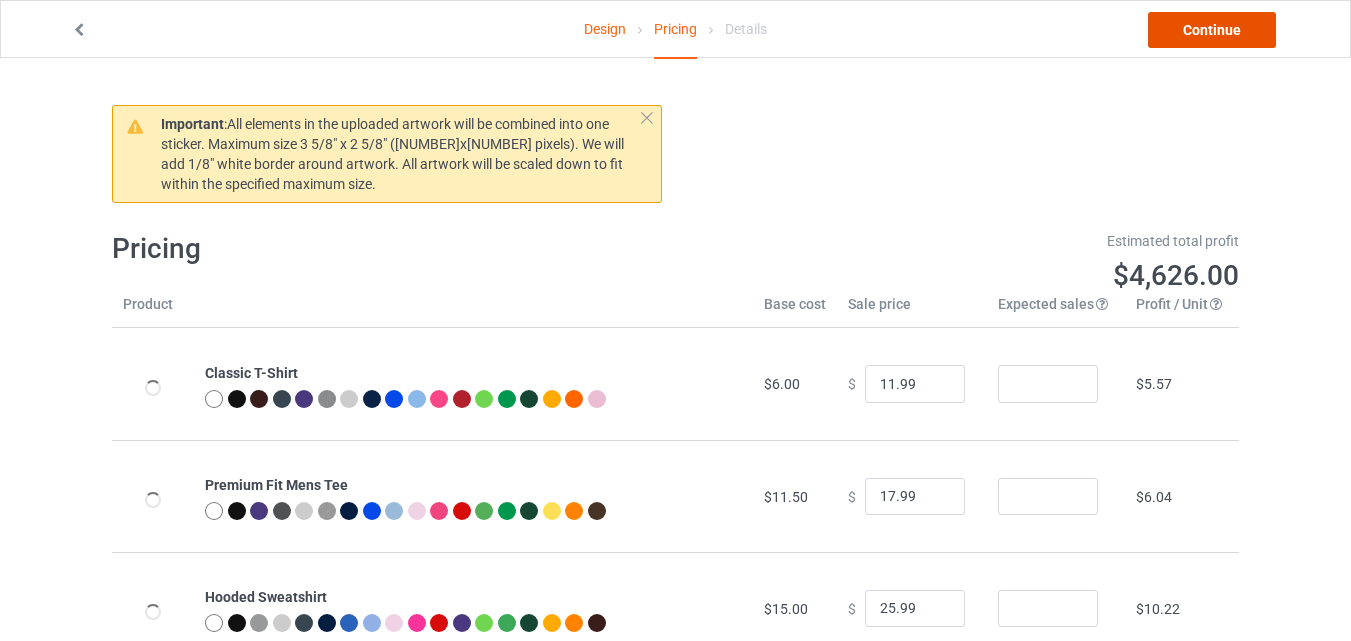 click on "Continue" at bounding box center [1212, 30] 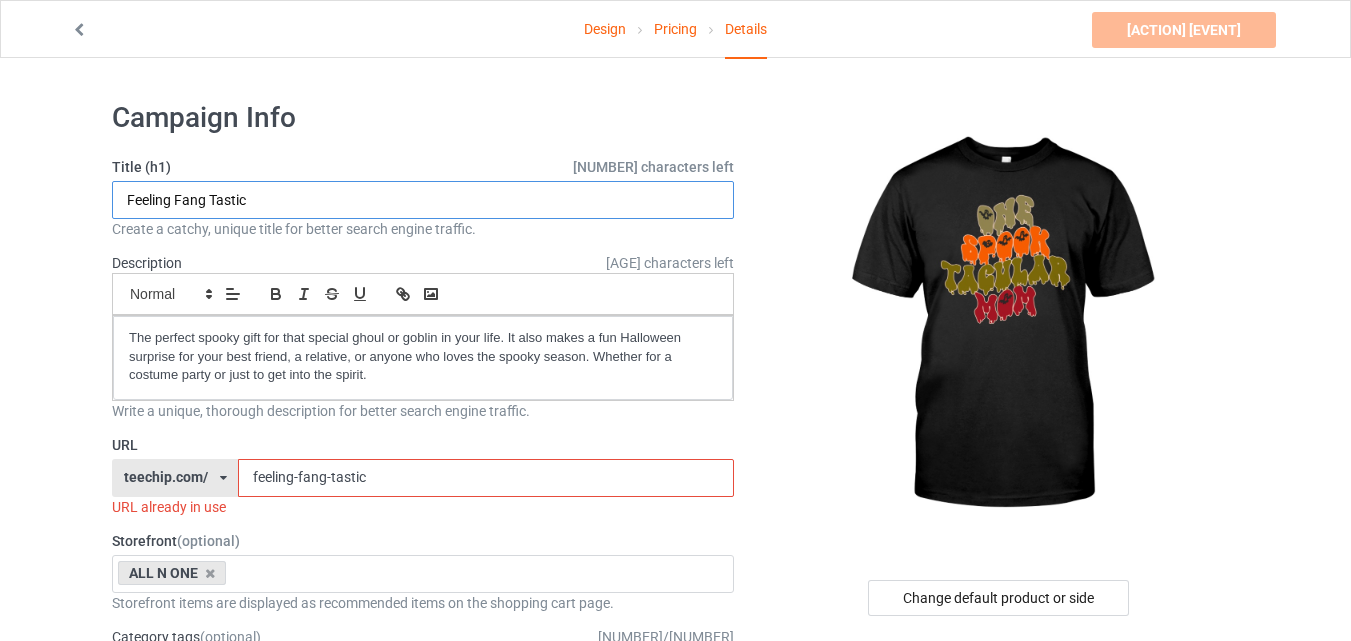 drag, startPoint x: 295, startPoint y: 199, endPoint x: 123, endPoint y: 194, distance: 172.07266 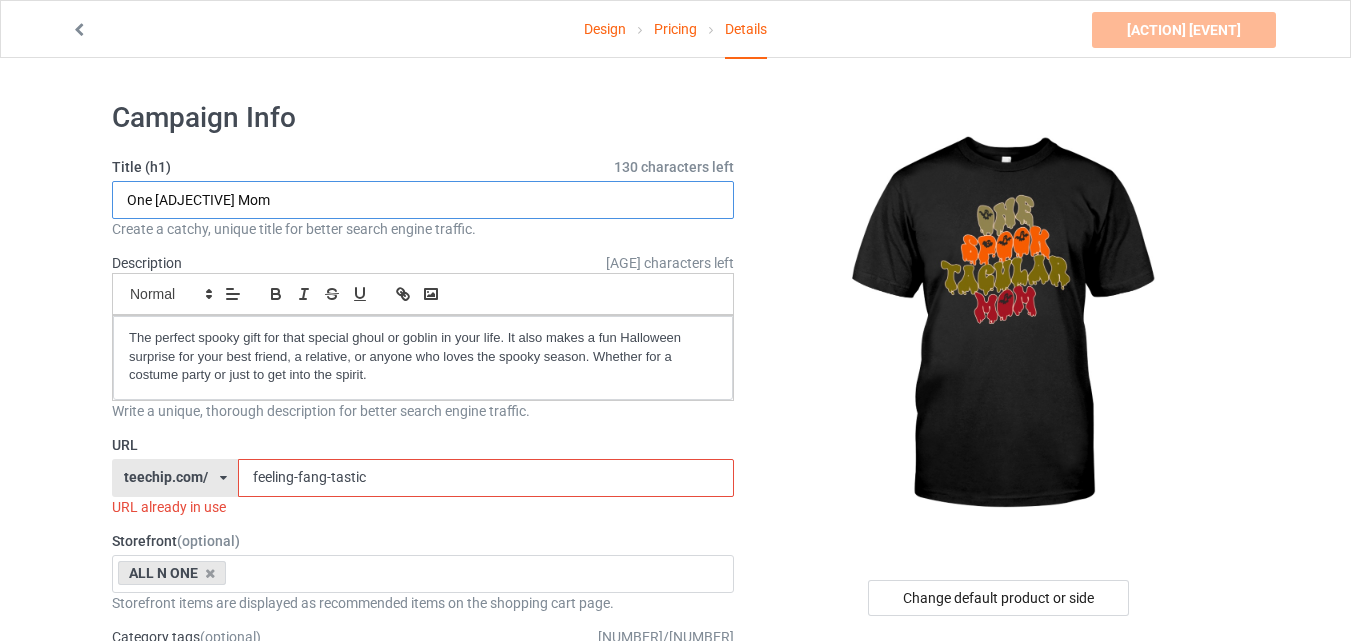 type on "One [ADJECTIVE] Mom" 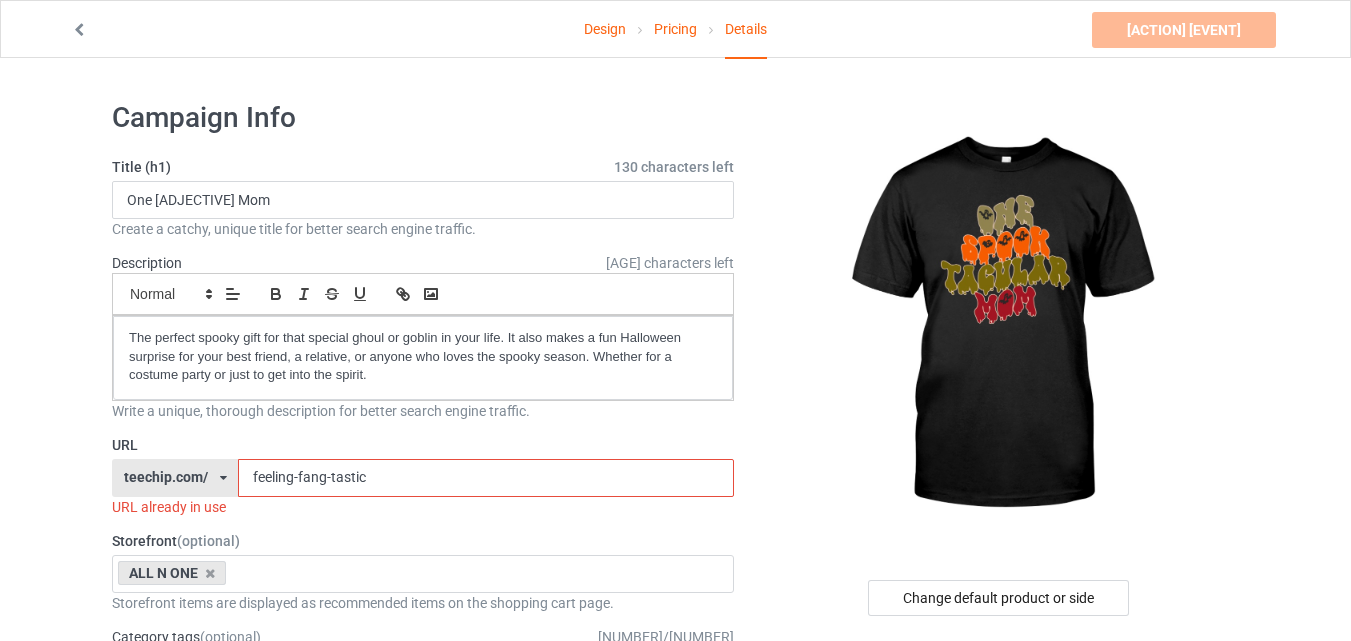 click on "feeling-fang-tastic" at bounding box center [485, 478] 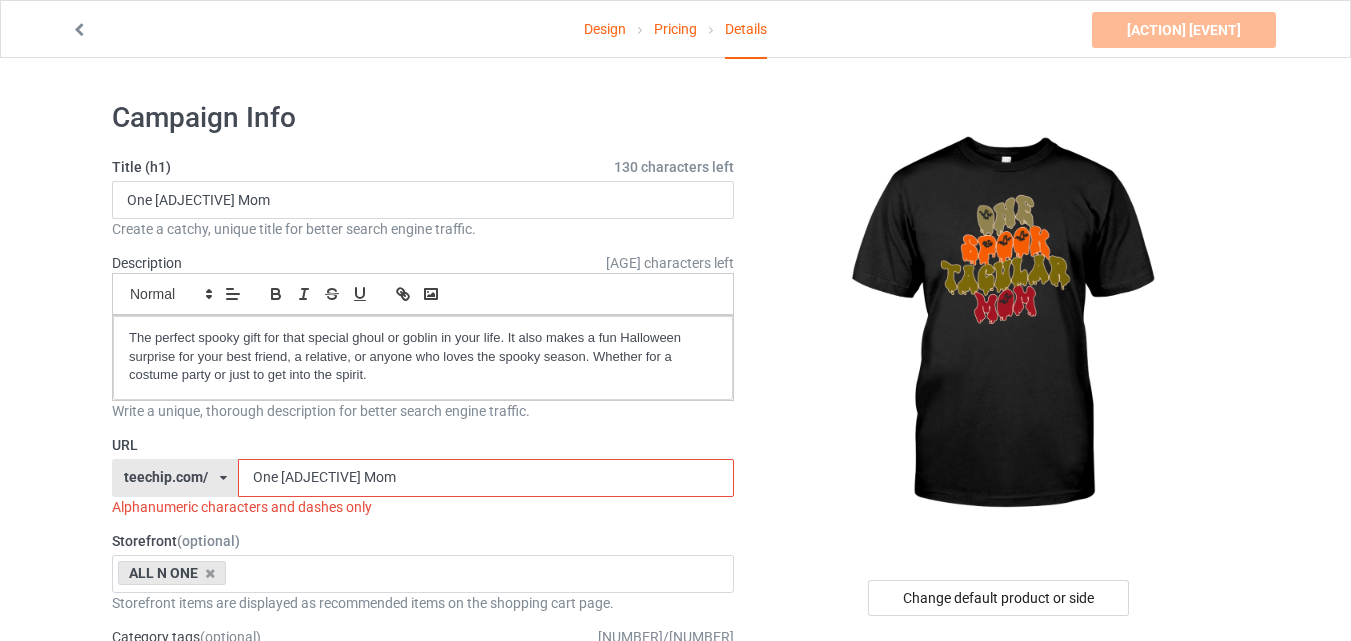 click on "One [ADJECTIVE] Mom" at bounding box center [485, 478] 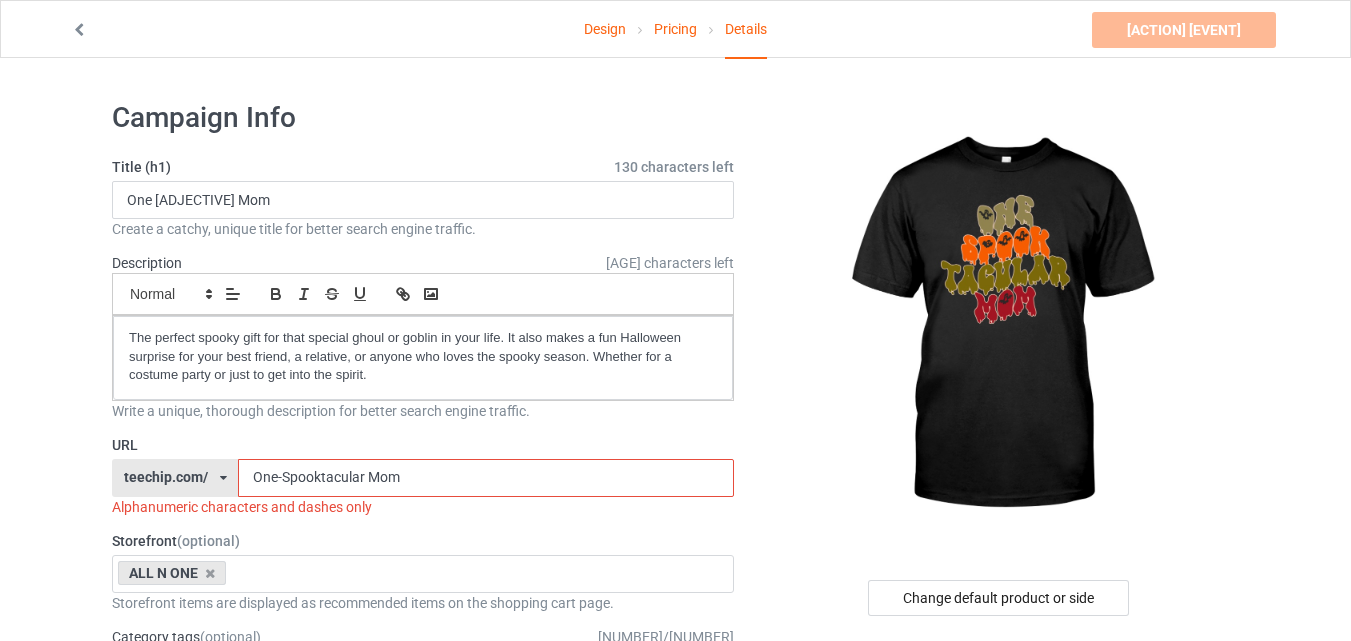 click on "One-Spooktacular Mom" at bounding box center (485, 478) 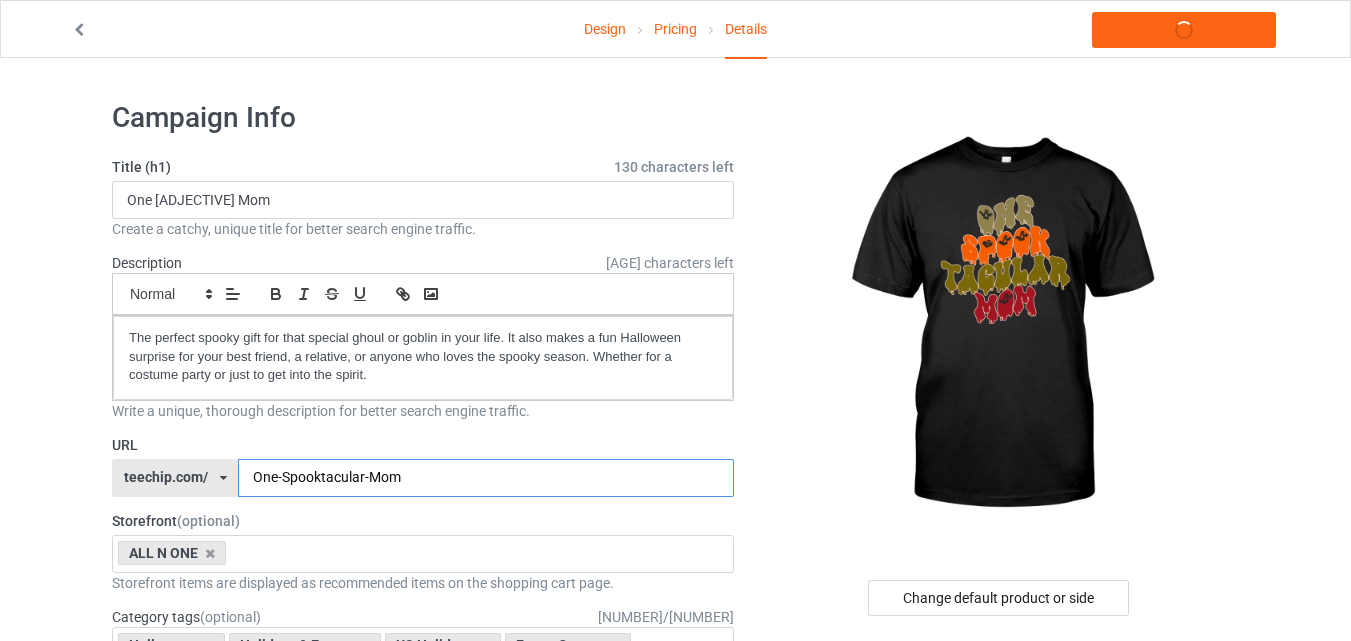 type on "One-Spooktacular-Mom" 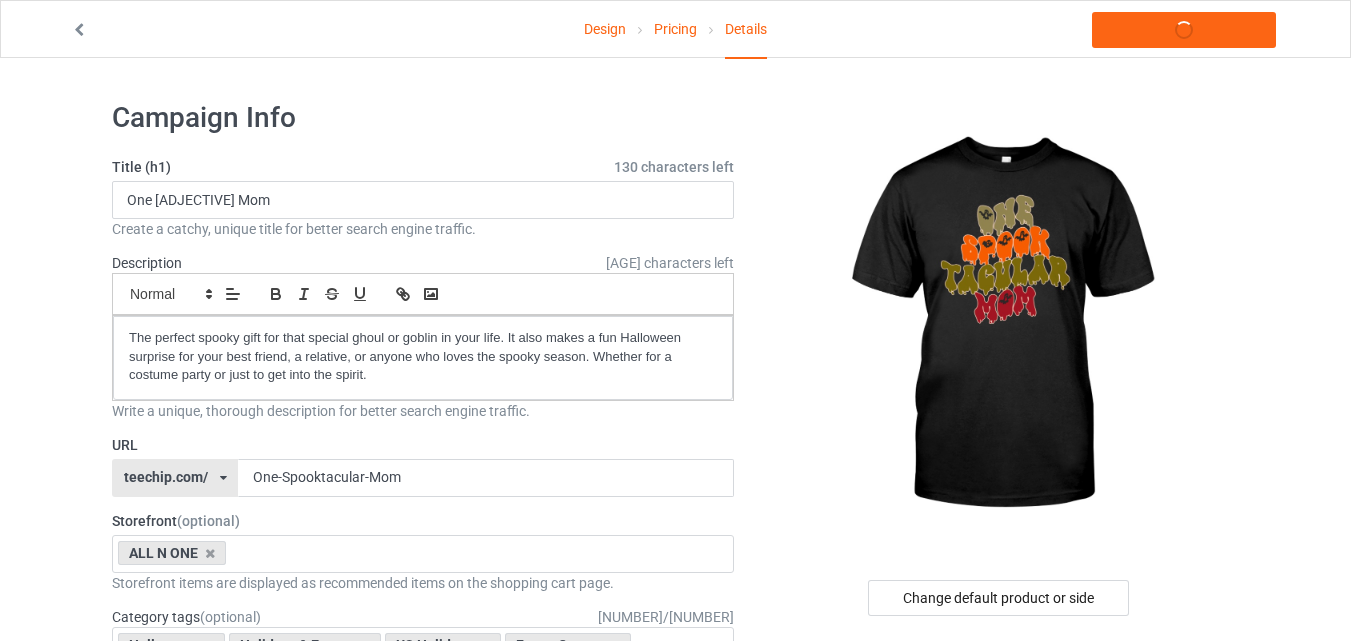 click on "One Spooktacular Mom Create a catchy, unique title for better search engine traffic. Description 1758 characters left Small Normal Large Big Huge The perfect spooky gift for that special ghoul or goblin in your life. It also makes a fun Halloween surprise for your best friend, a relative, or anyone who loves the spooky season. Whether for a costume party or just to get into the spirit. Write a unique, thorough description for better search engine traffic. URL teechip.com/ teechip.com/ 587d0d41cee36fd012c64a69 One-Spooktacular-Mom Storefront (optional) ALL N ONE Dim And Bright 65859825c9d667002edf334c 64f9c2475109b1002e69dc62 Storefront items are displayed as recommended items on the shopping cart page. Category tags (optional) 6 / 6 Halloween Holidays & Events US Holidays Funny Quotes New Year Humor Spooky season Age > 1-19 > 1 Age 1" at bounding box center [675, 1118] 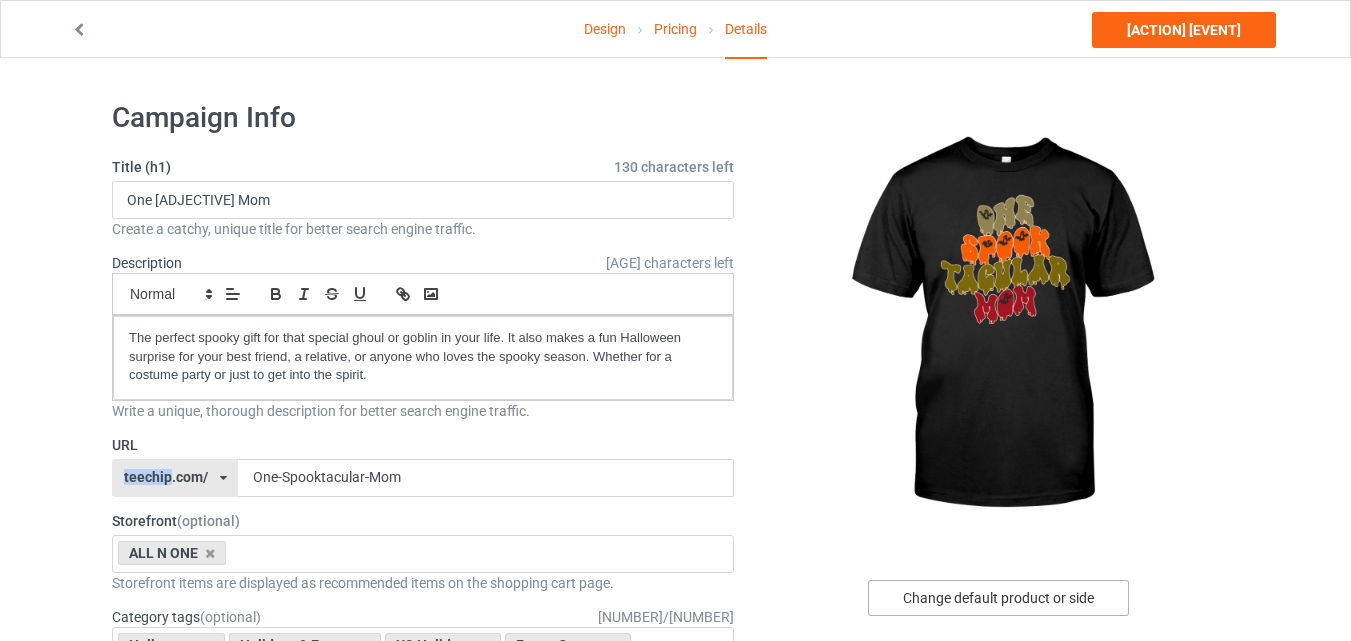 click on "Change default product or side" at bounding box center (998, 598) 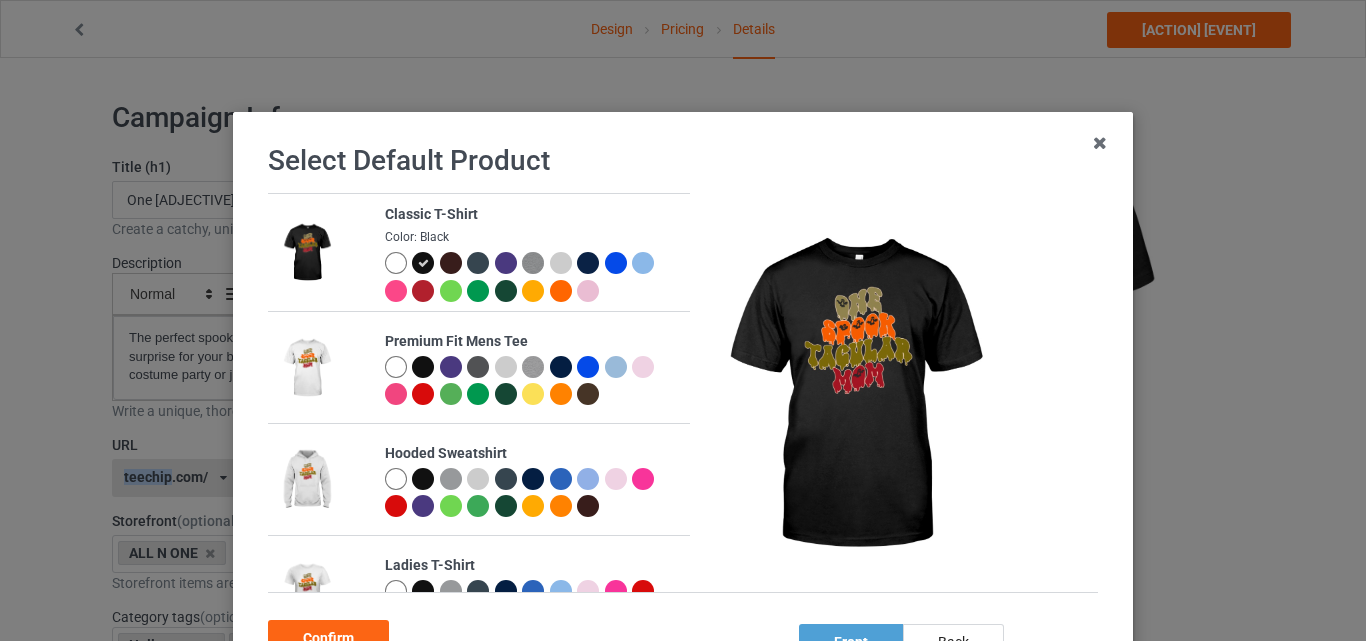 click at bounding box center [396, 591] 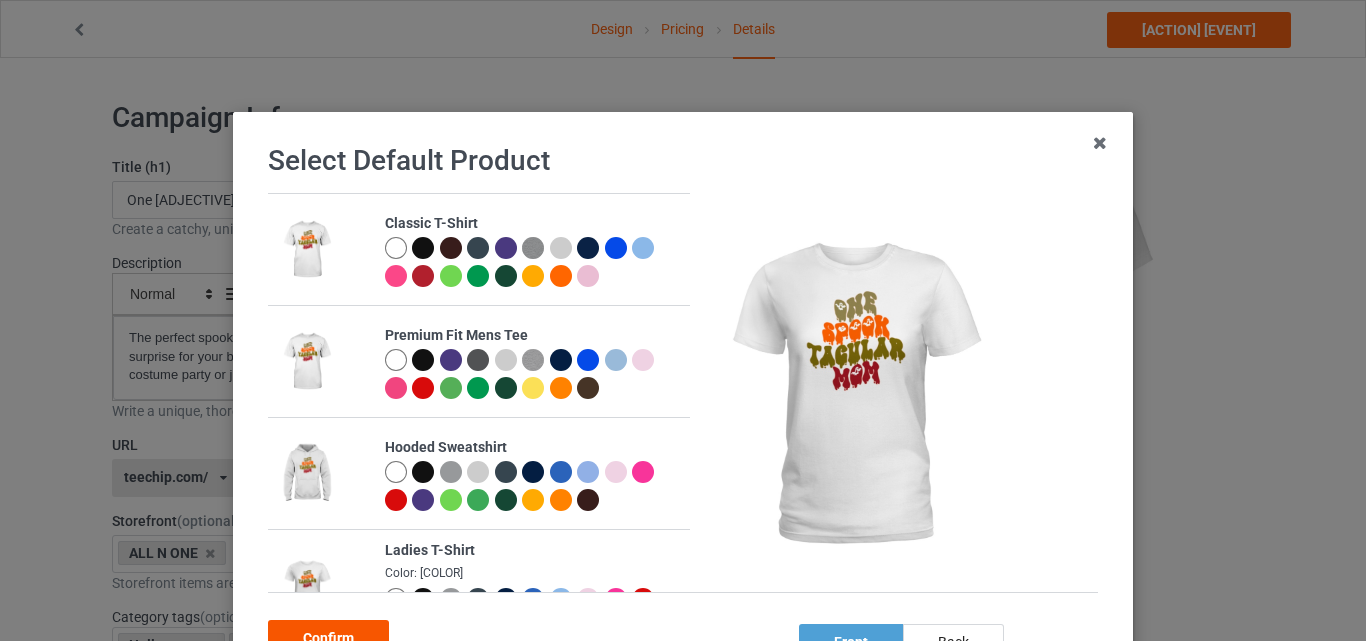 click on "Confirm" at bounding box center [328, 638] 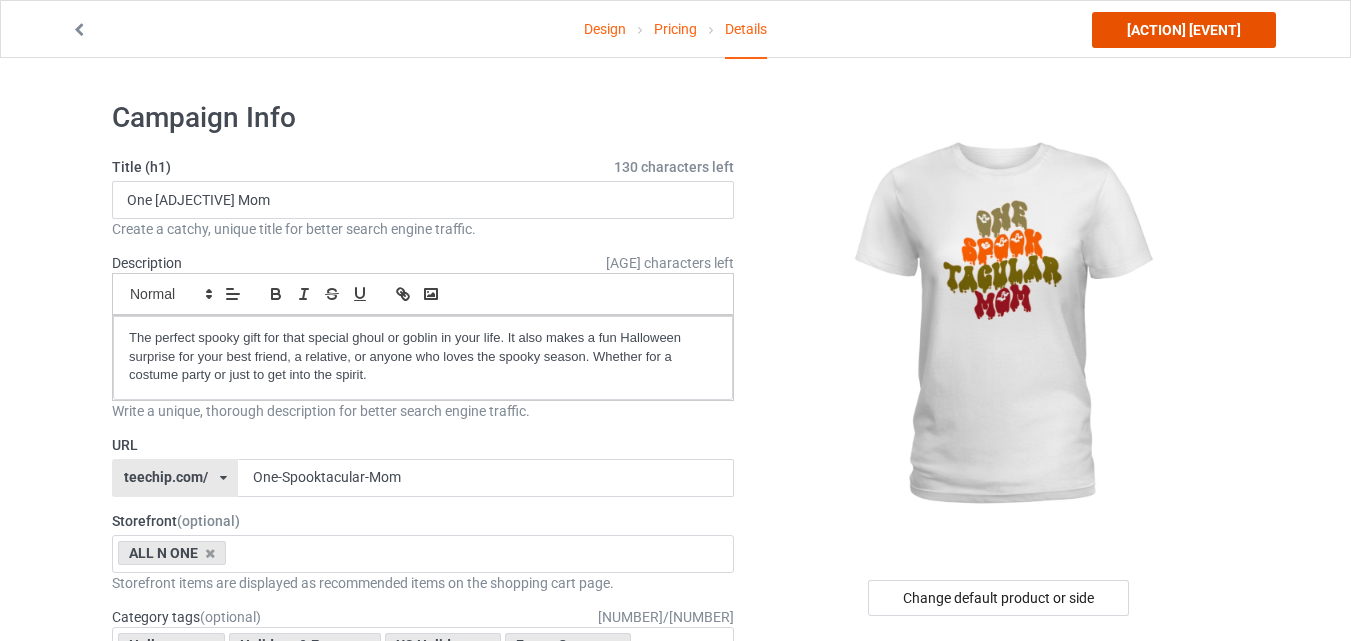 click on "[ACTION] [EVENT]" at bounding box center [1184, 30] 